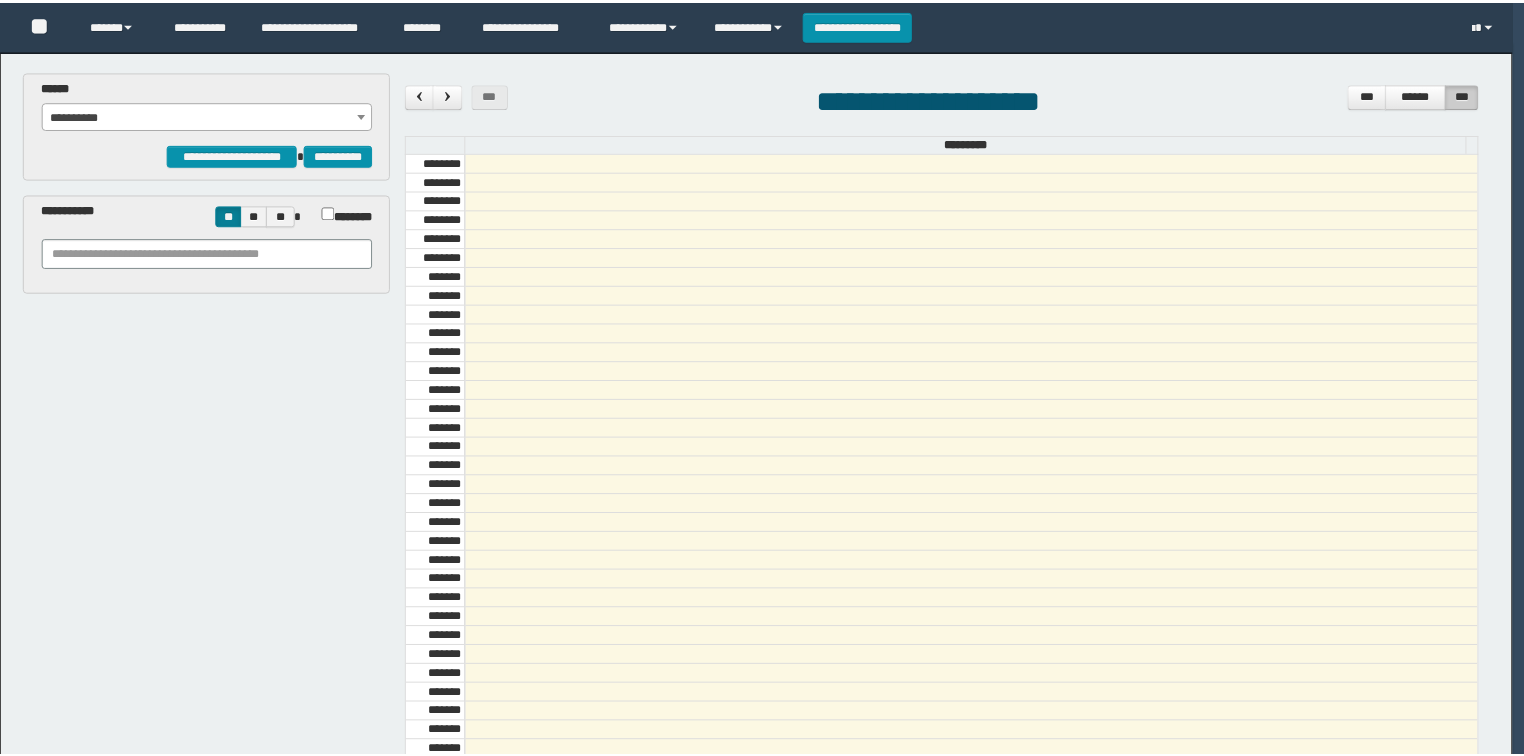 scroll, scrollTop: 0, scrollLeft: 0, axis: both 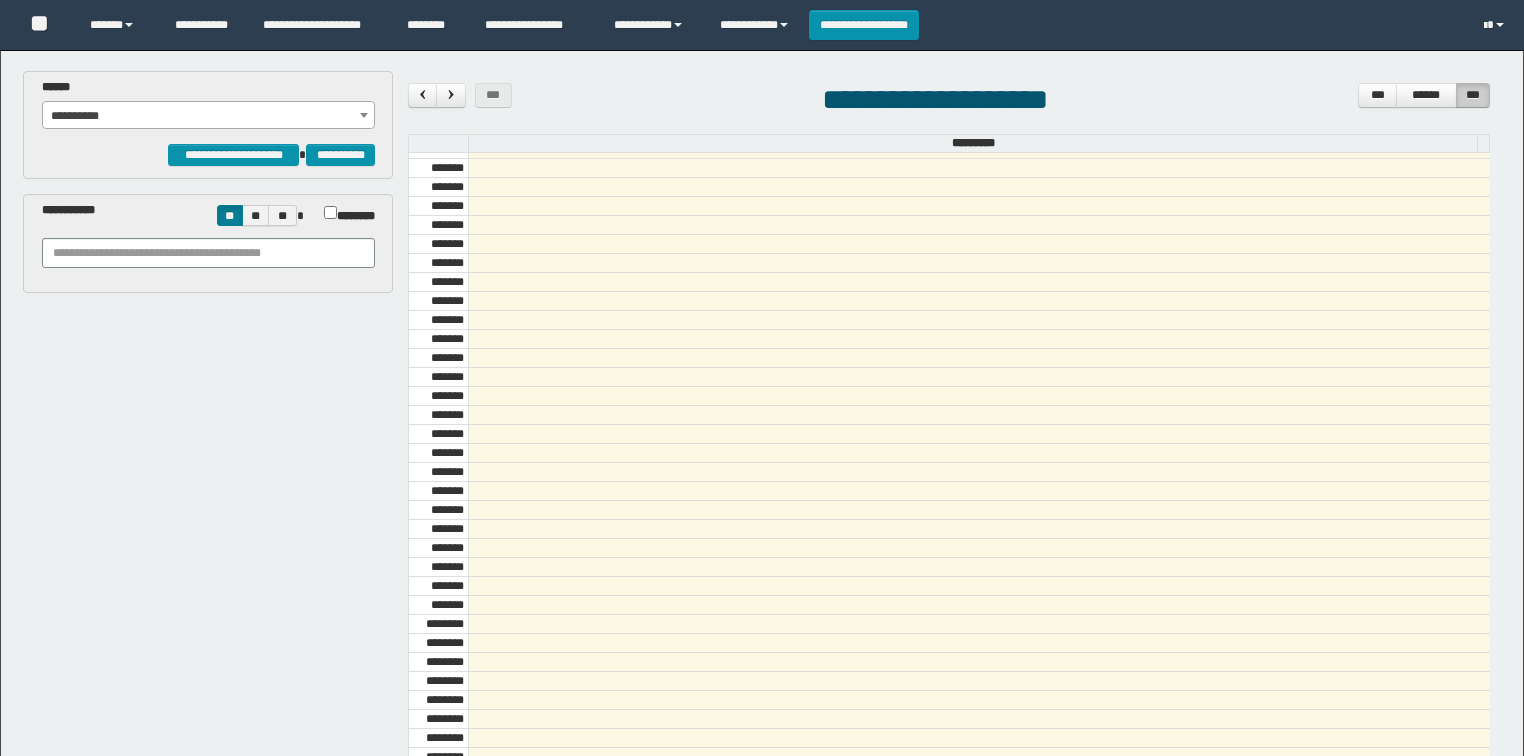 click on "**********" at bounding box center (209, 116) 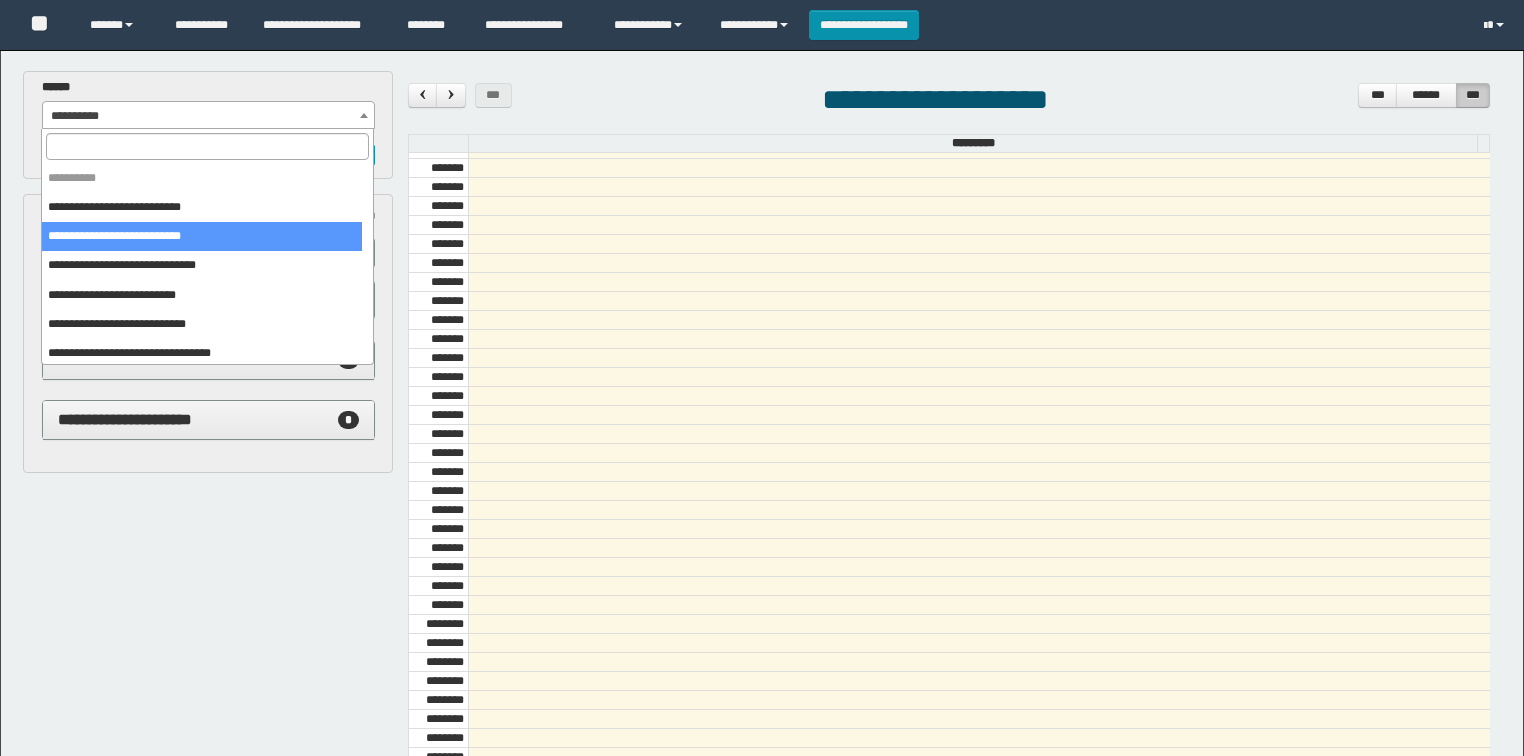 scroll, scrollTop: 0, scrollLeft: 0, axis: both 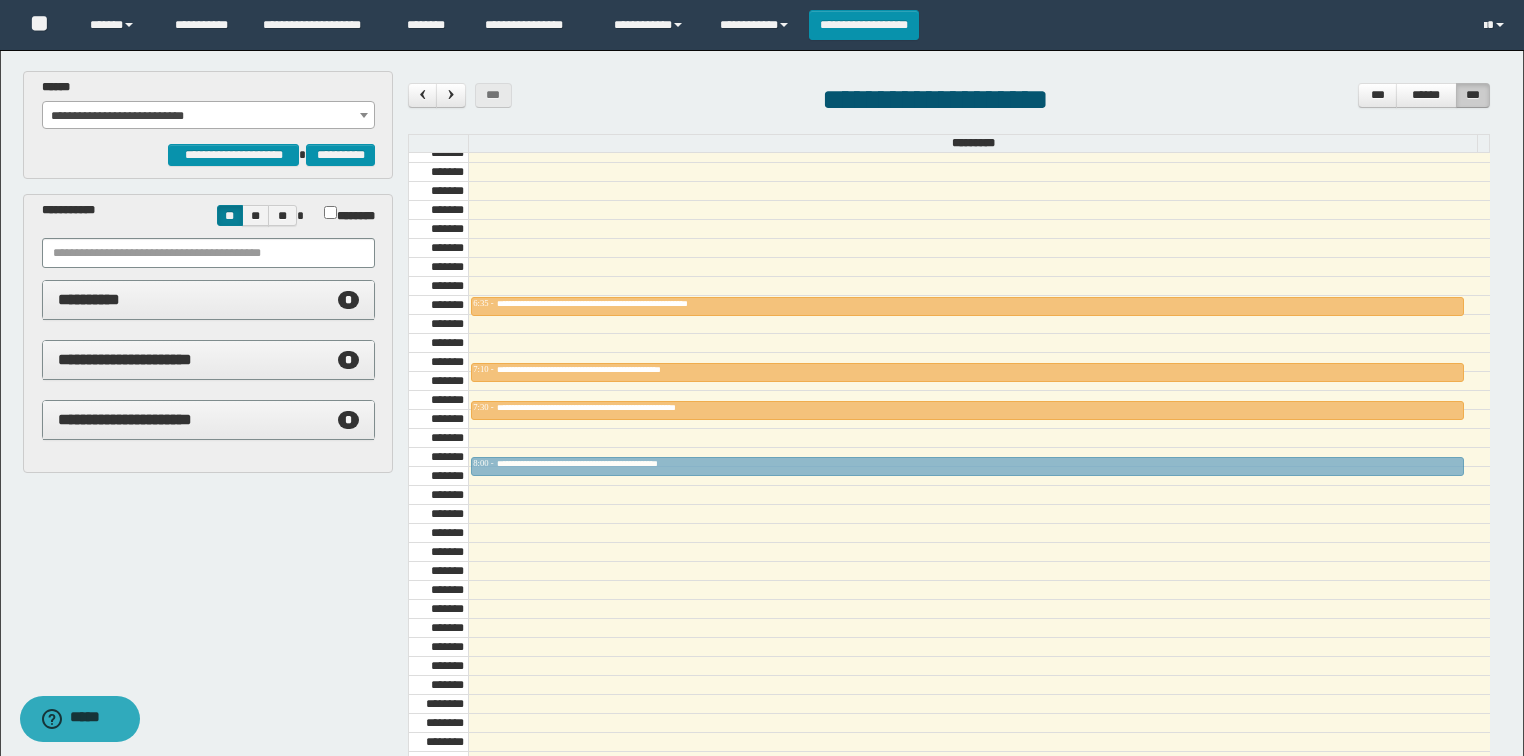 drag, startPoint x: 579, startPoint y: 271, endPoint x: 586, endPoint y: 466, distance: 195.1256 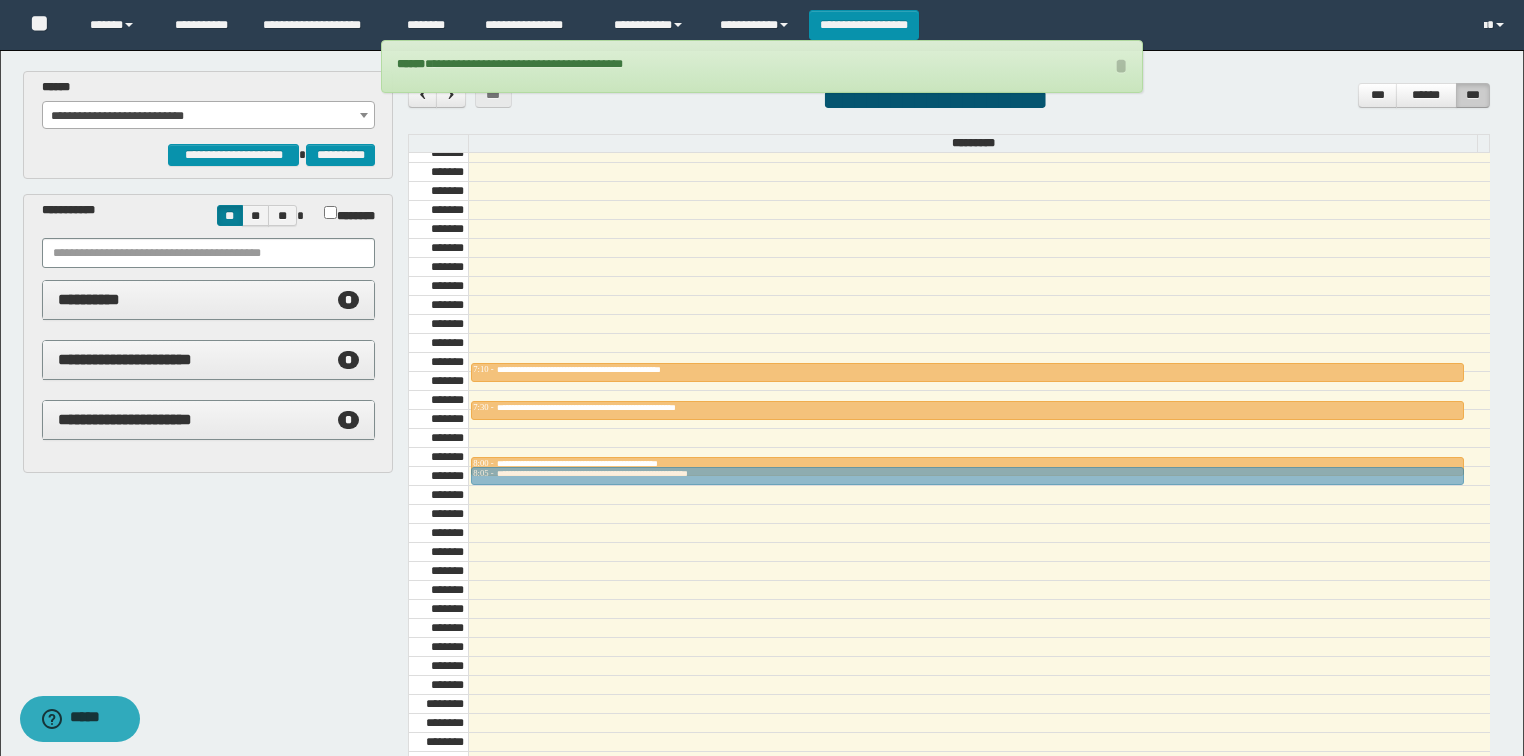 drag, startPoint x: 580, startPoint y: 298, endPoint x: 588, endPoint y: 465, distance: 167.19151 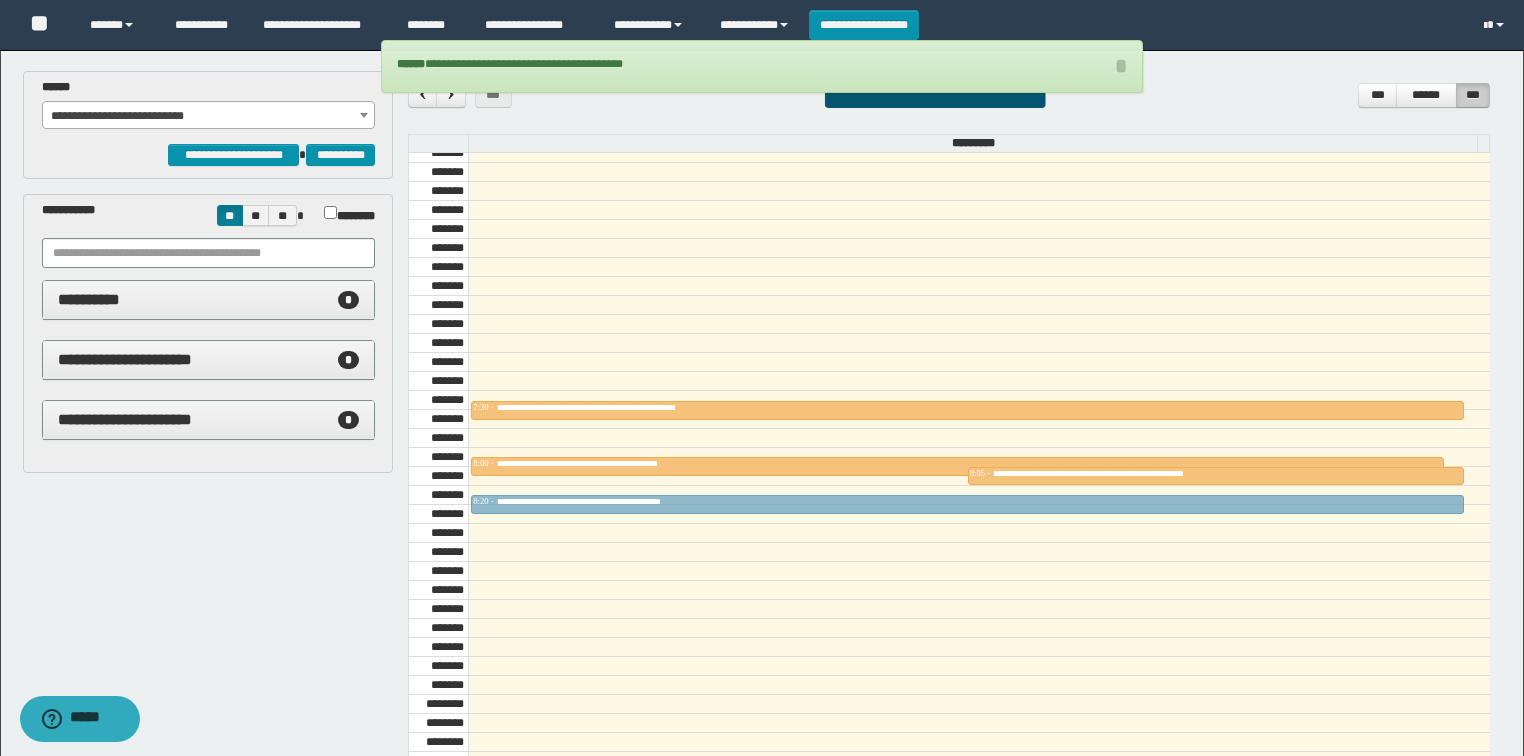 drag, startPoint x: 596, startPoint y: 364, endPoint x: 790, endPoint y: 446, distance: 210.61813 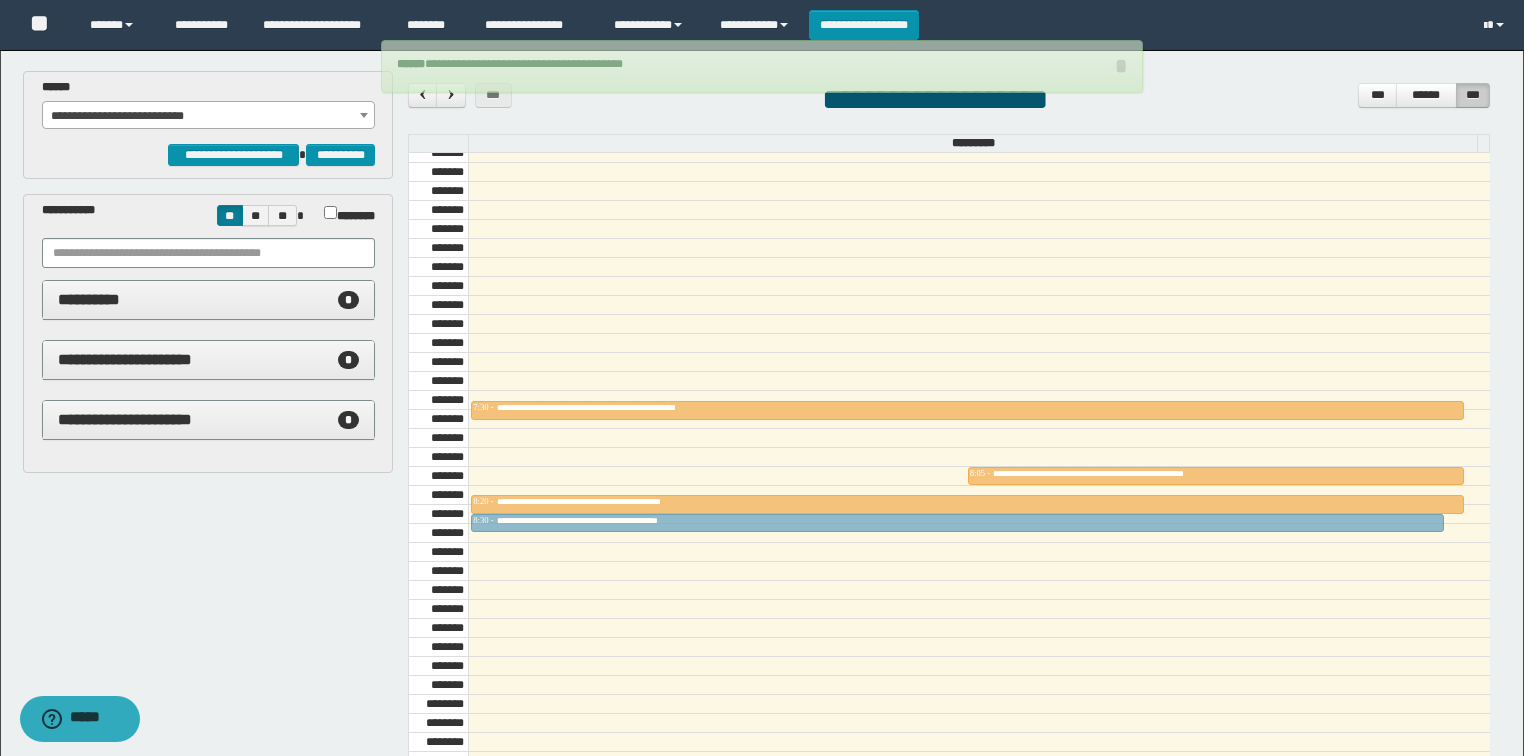 drag, startPoint x: 608, startPoint y: 460, endPoint x: 618, endPoint y: 525, distance: 65.76473 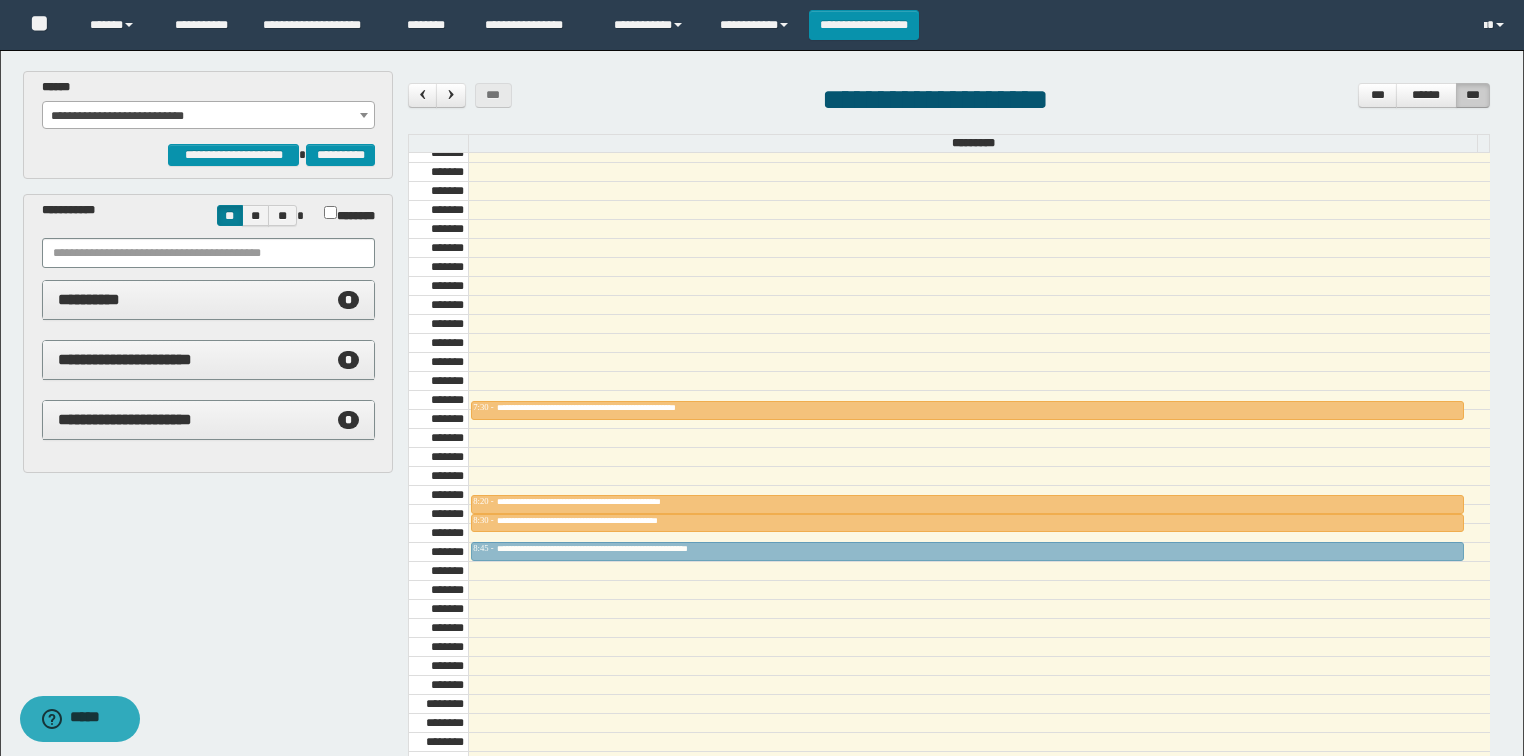 drag, startPoint x: 658, startPoint y: 472, endPoint x: 476, endPoint y: 384, distance: 202.15836 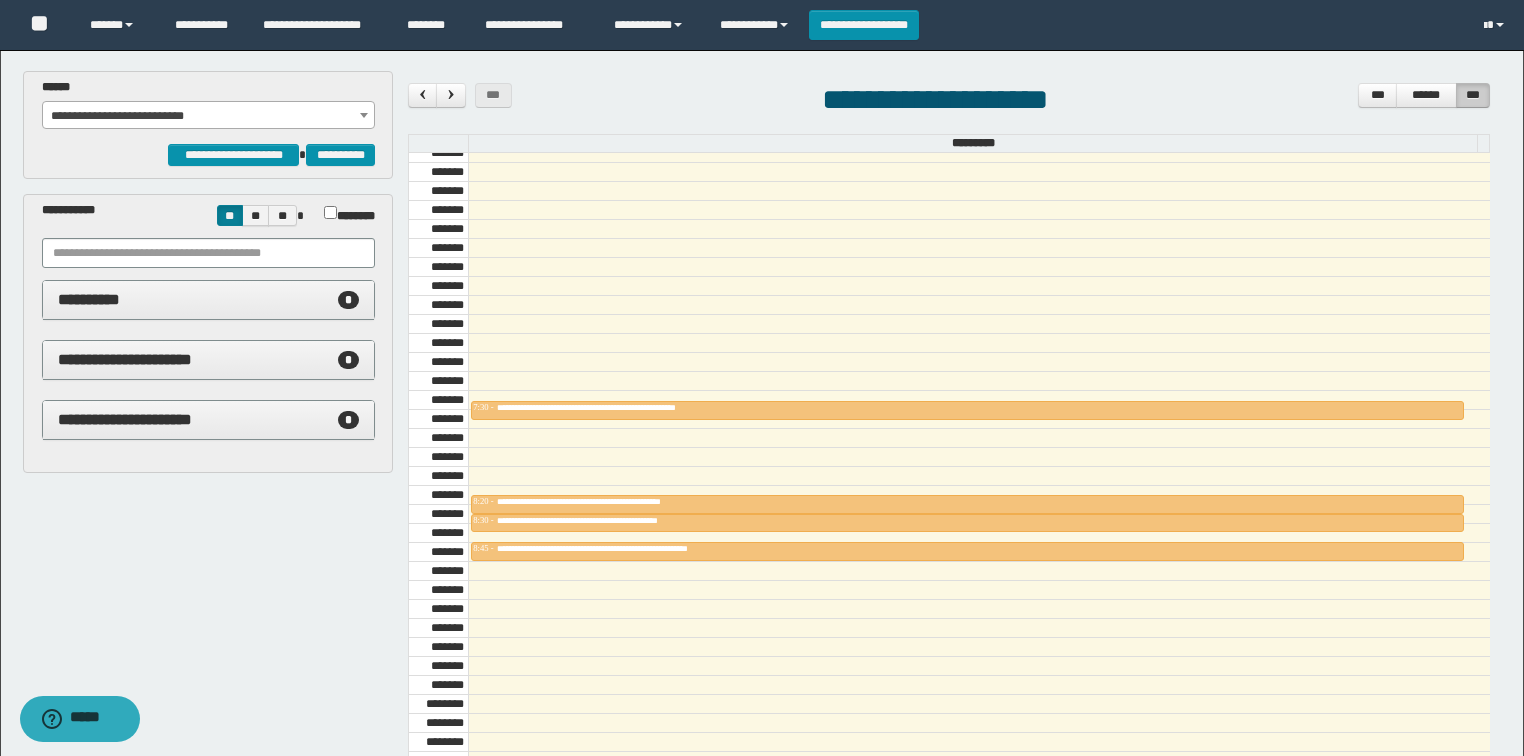 click on "**********" at bounding box center (209, 116) 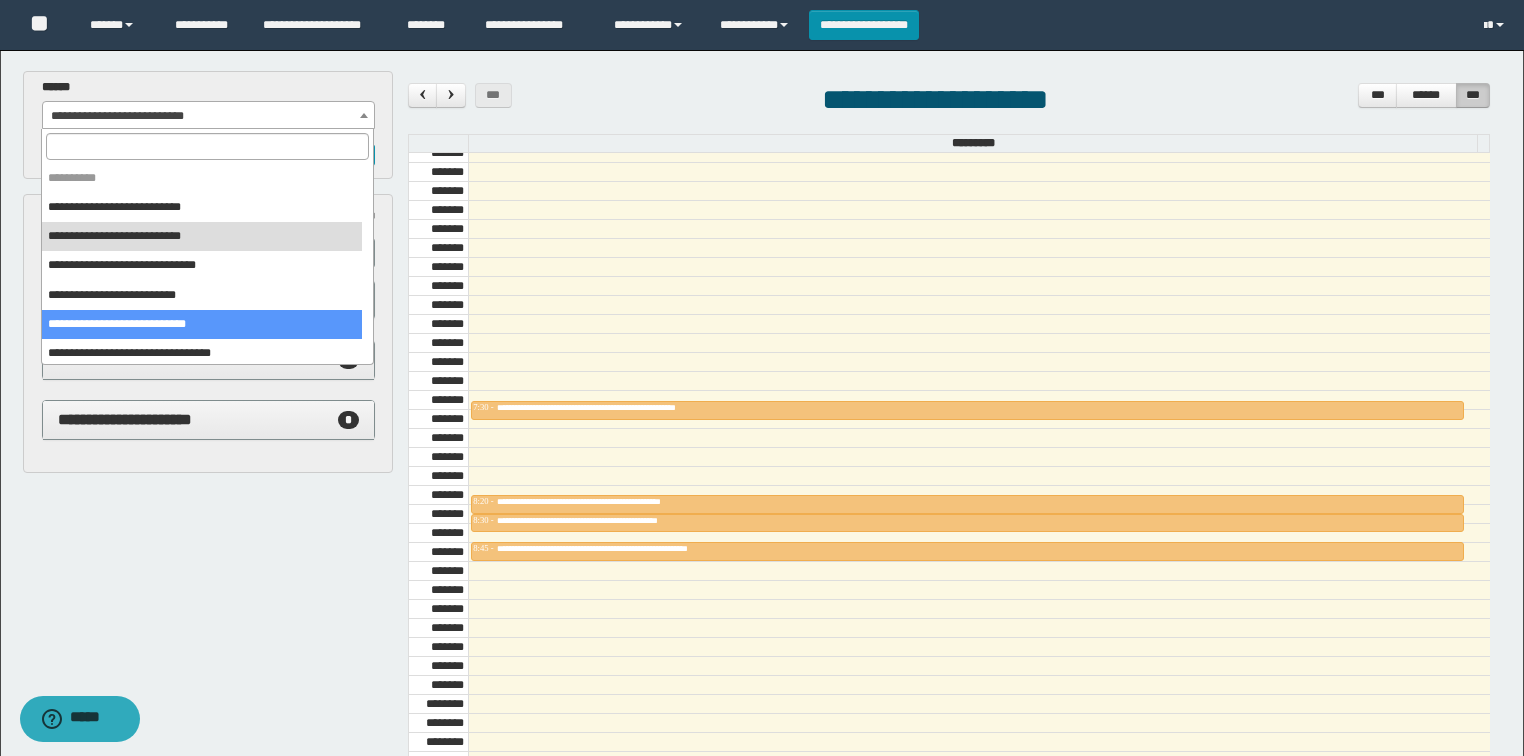 scroll, scrollTop: 80, scrollLeft: 0, axis: vertical 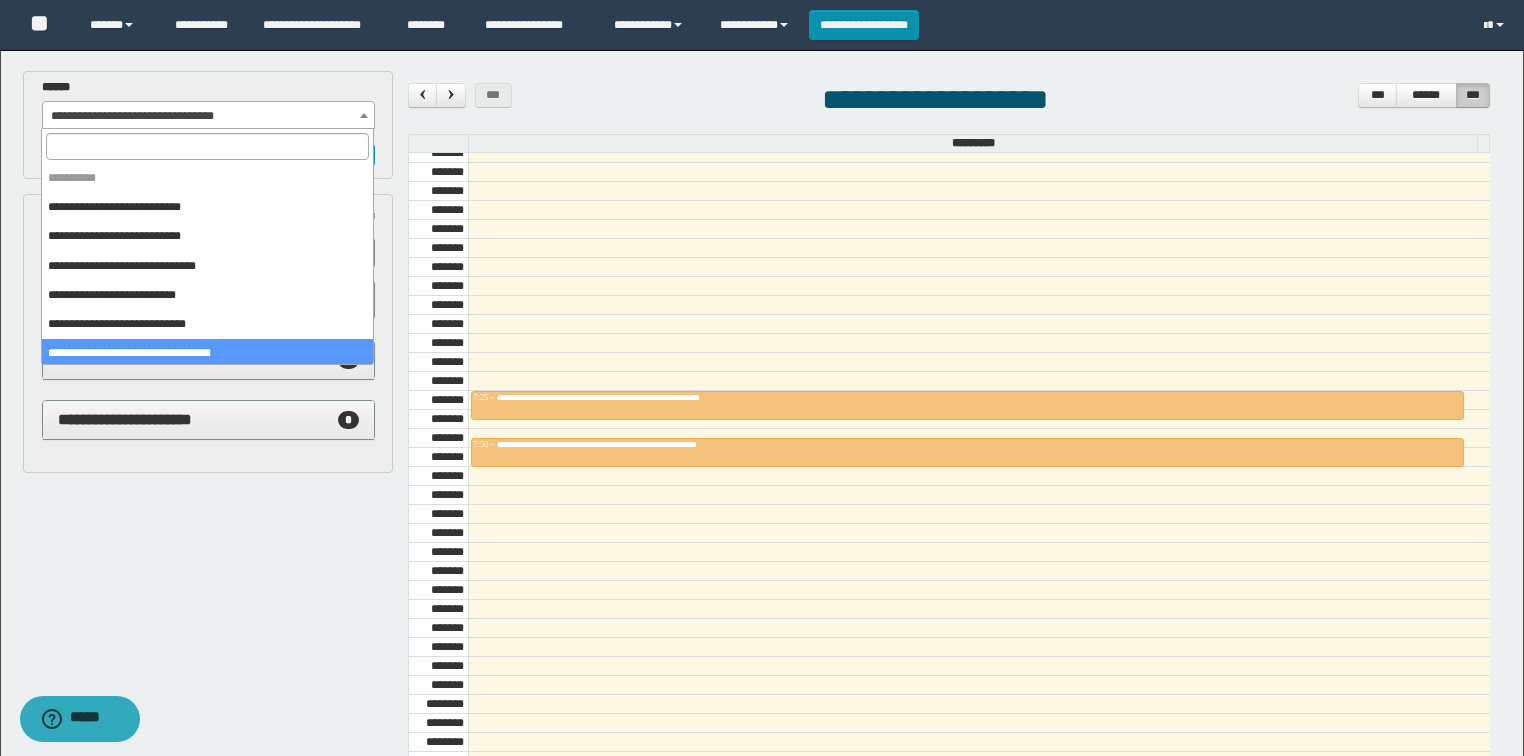 click on "**********" at bounding box center [209, 116] 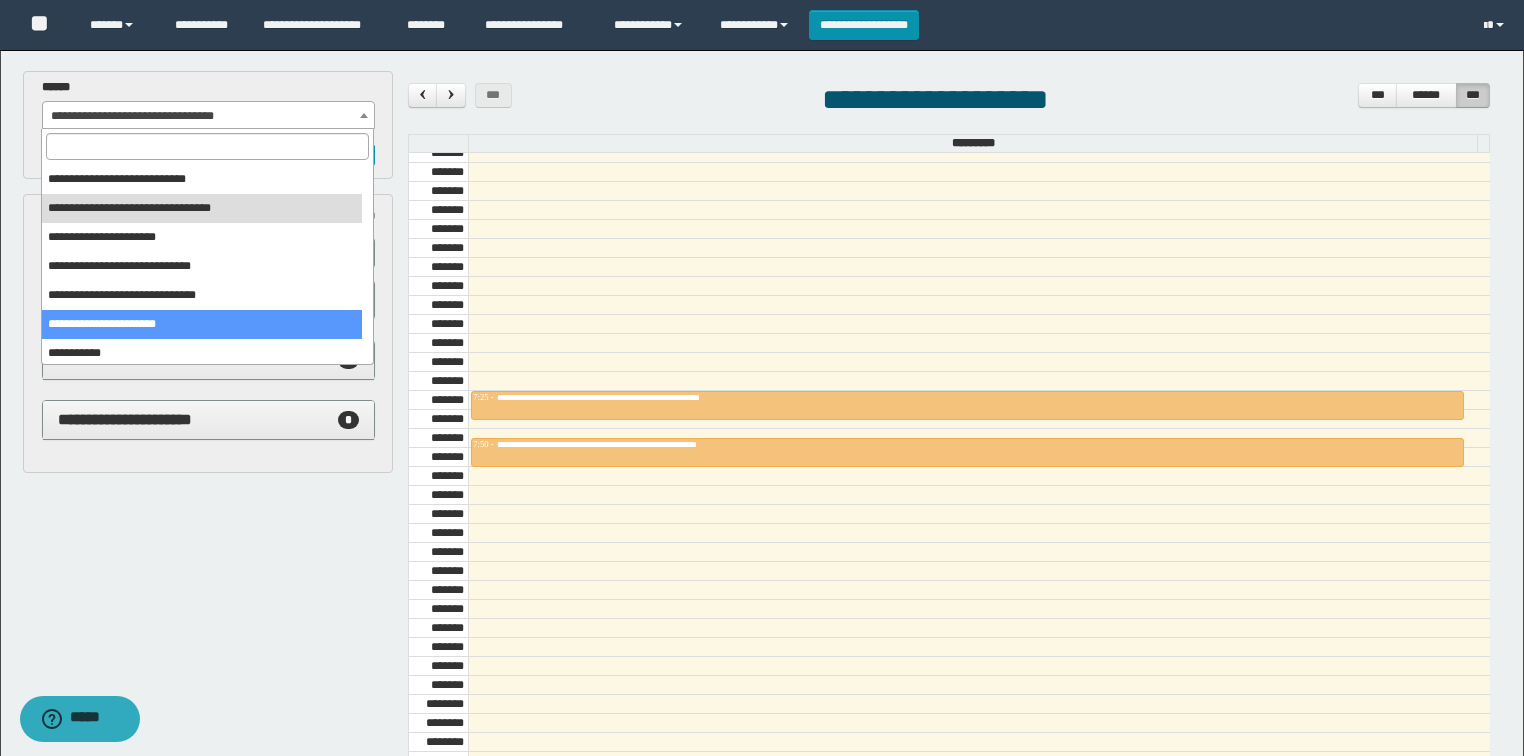 scroll, scrollTop: 149, scrollLeft: 0, axis: vertical 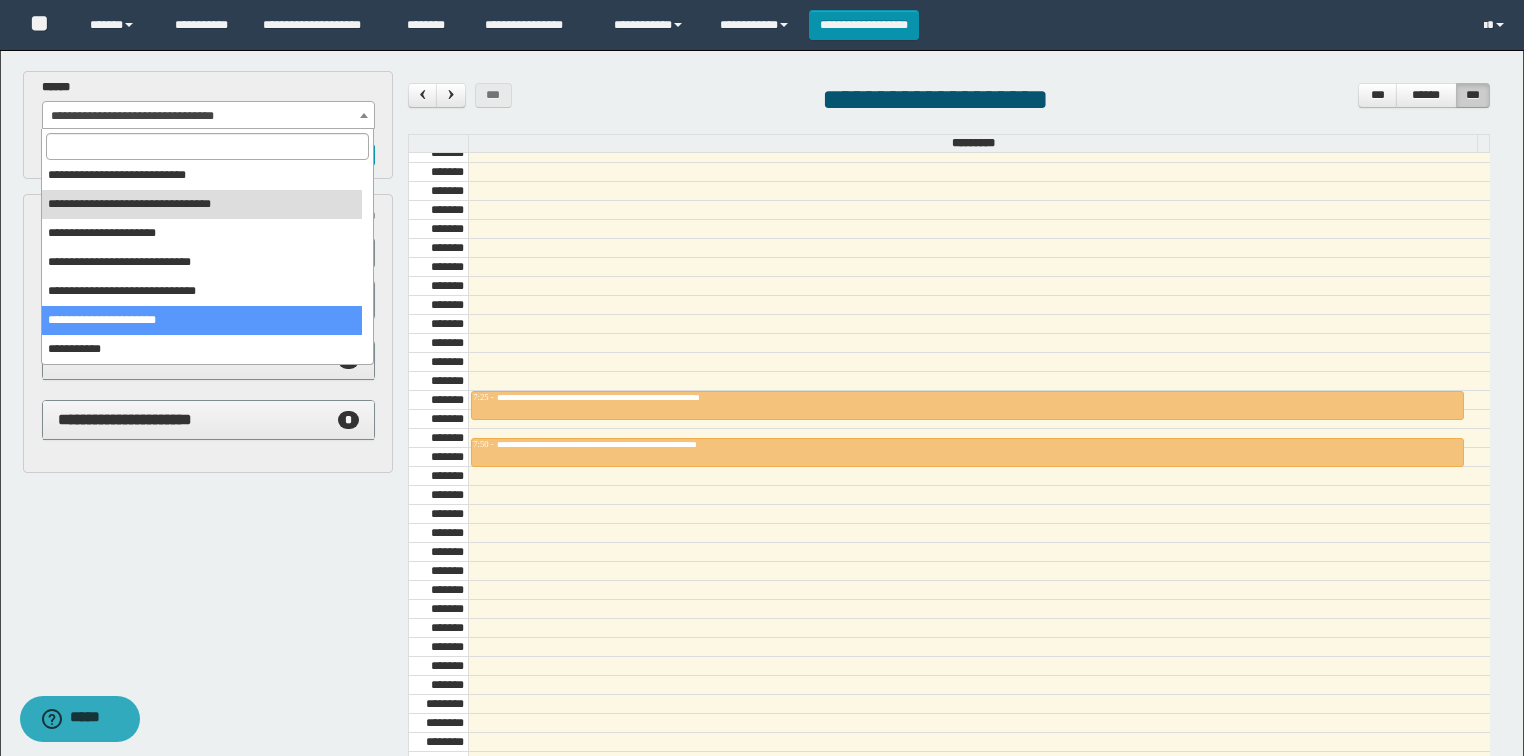 select on "******" 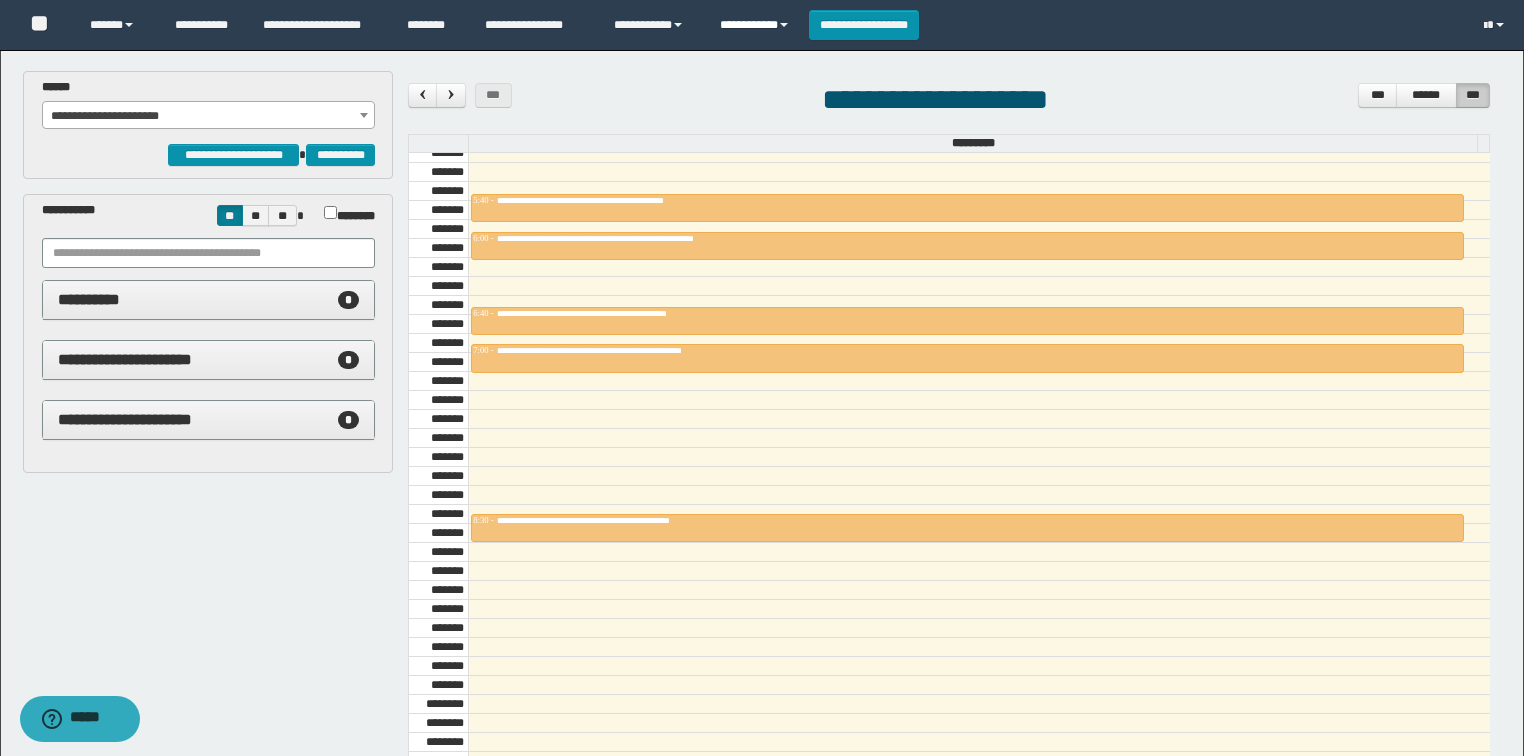 click on "**********" at bounding box center [757, 25] 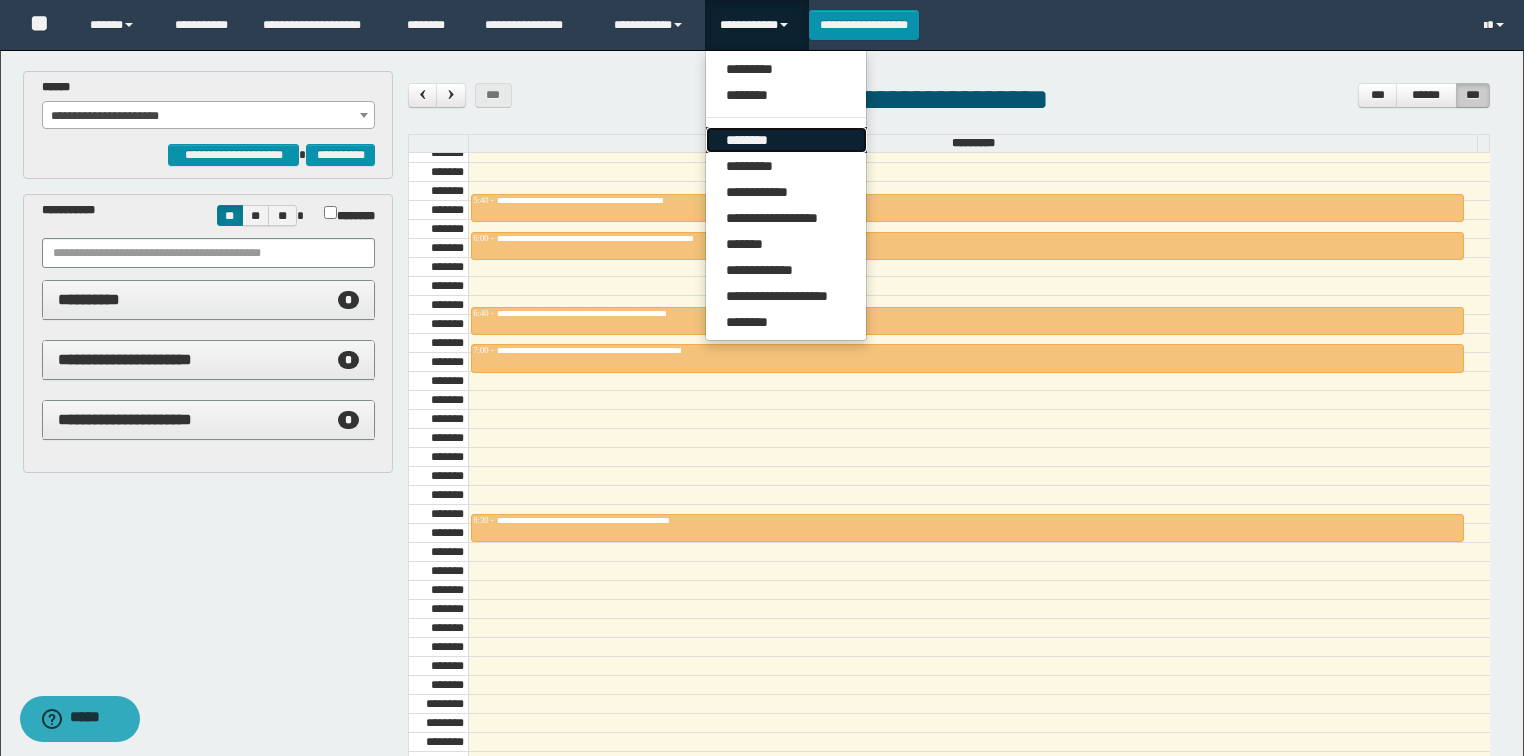 click on "********" at bounding box center (786, 140) 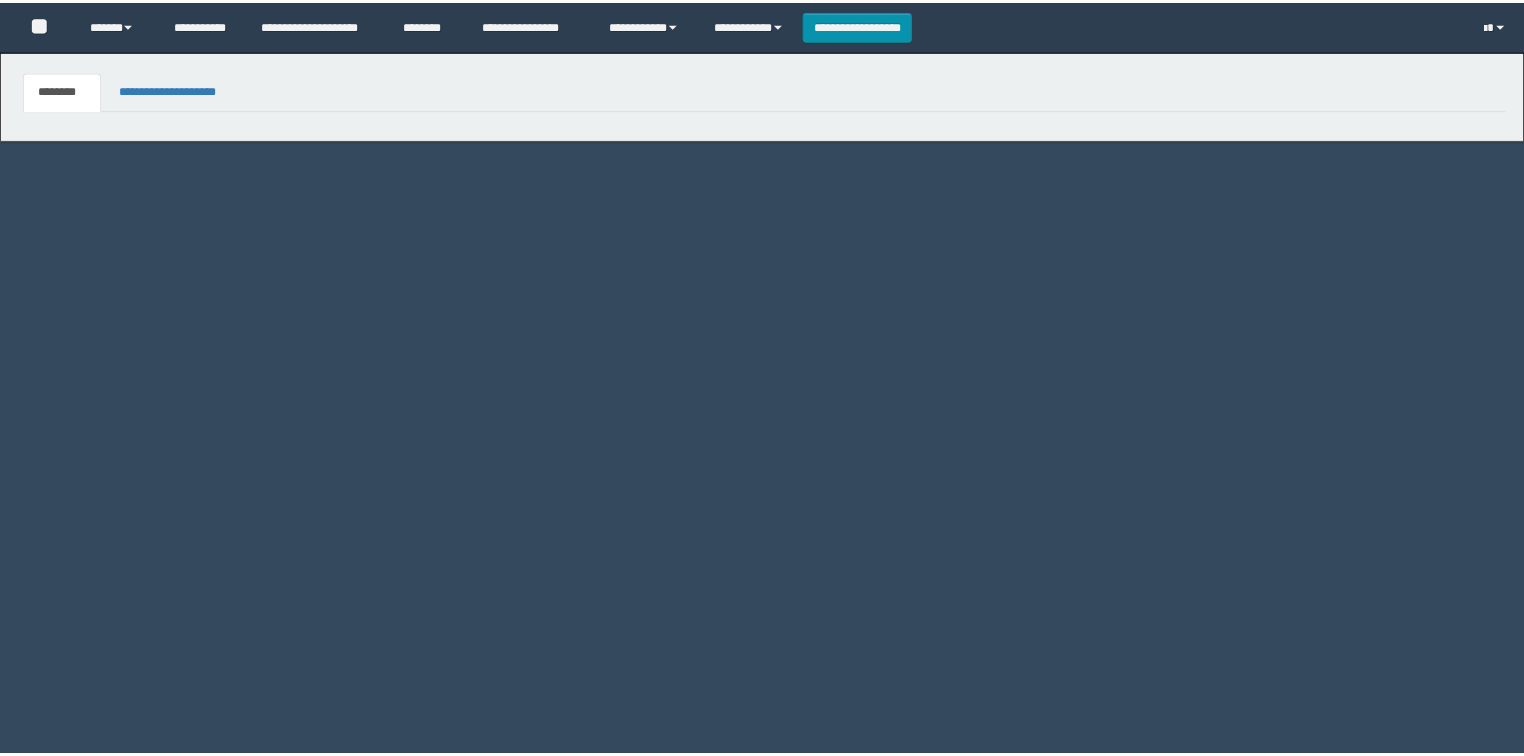 scroll, scrollTop: 0, scrollLeft: 0, axis: both 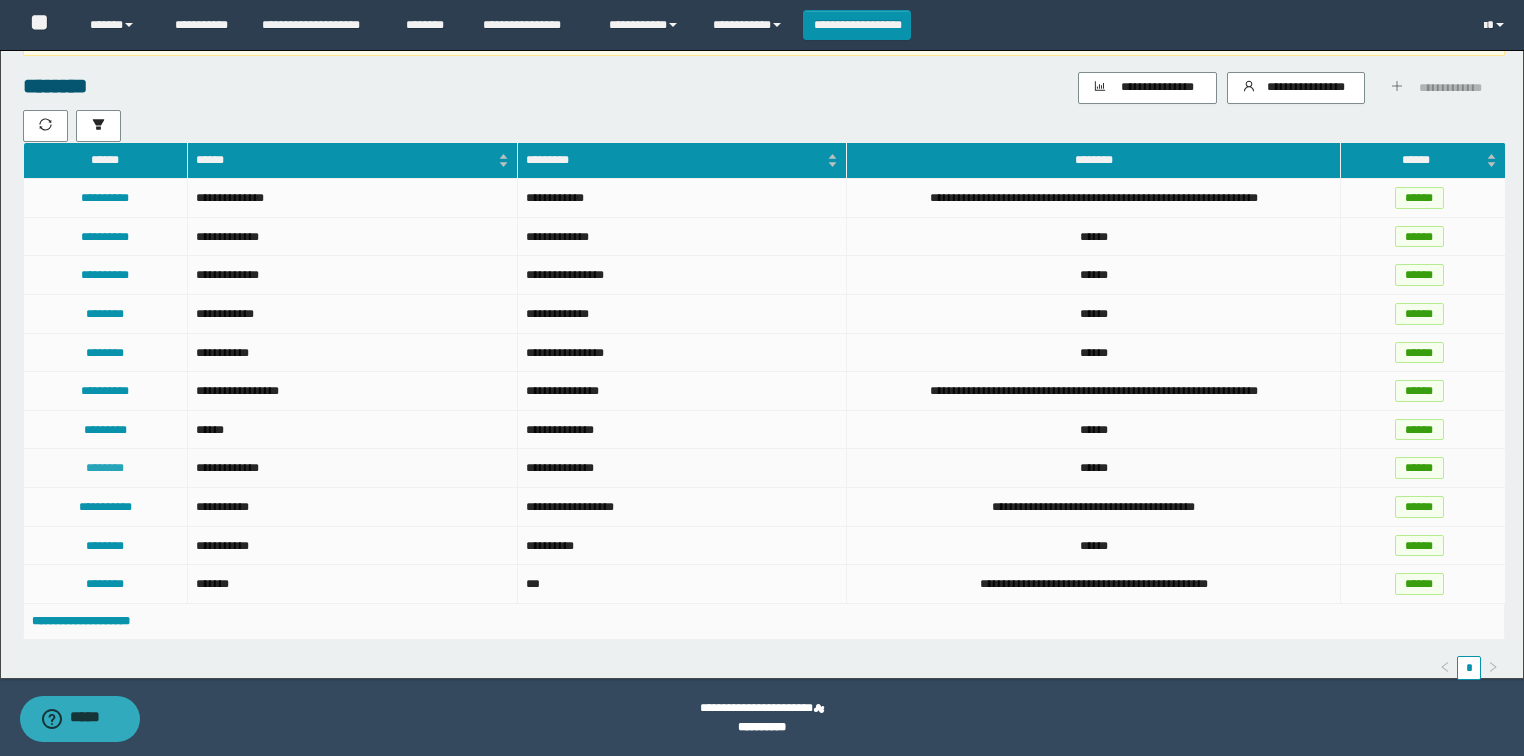 click on "********" at bounding box center (105, 468) 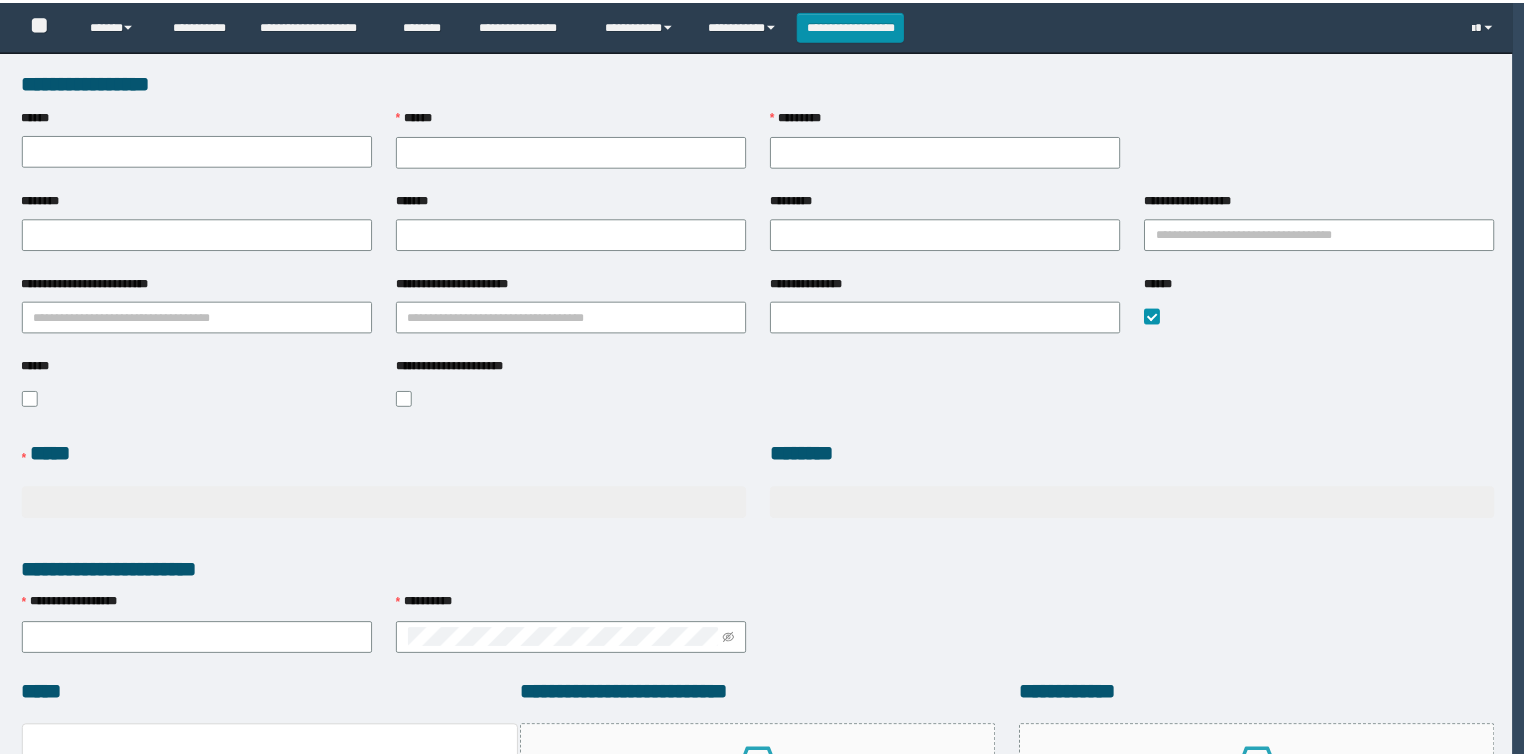 scroll, scrollTop: 0, scrollLeft: 0, axis: both 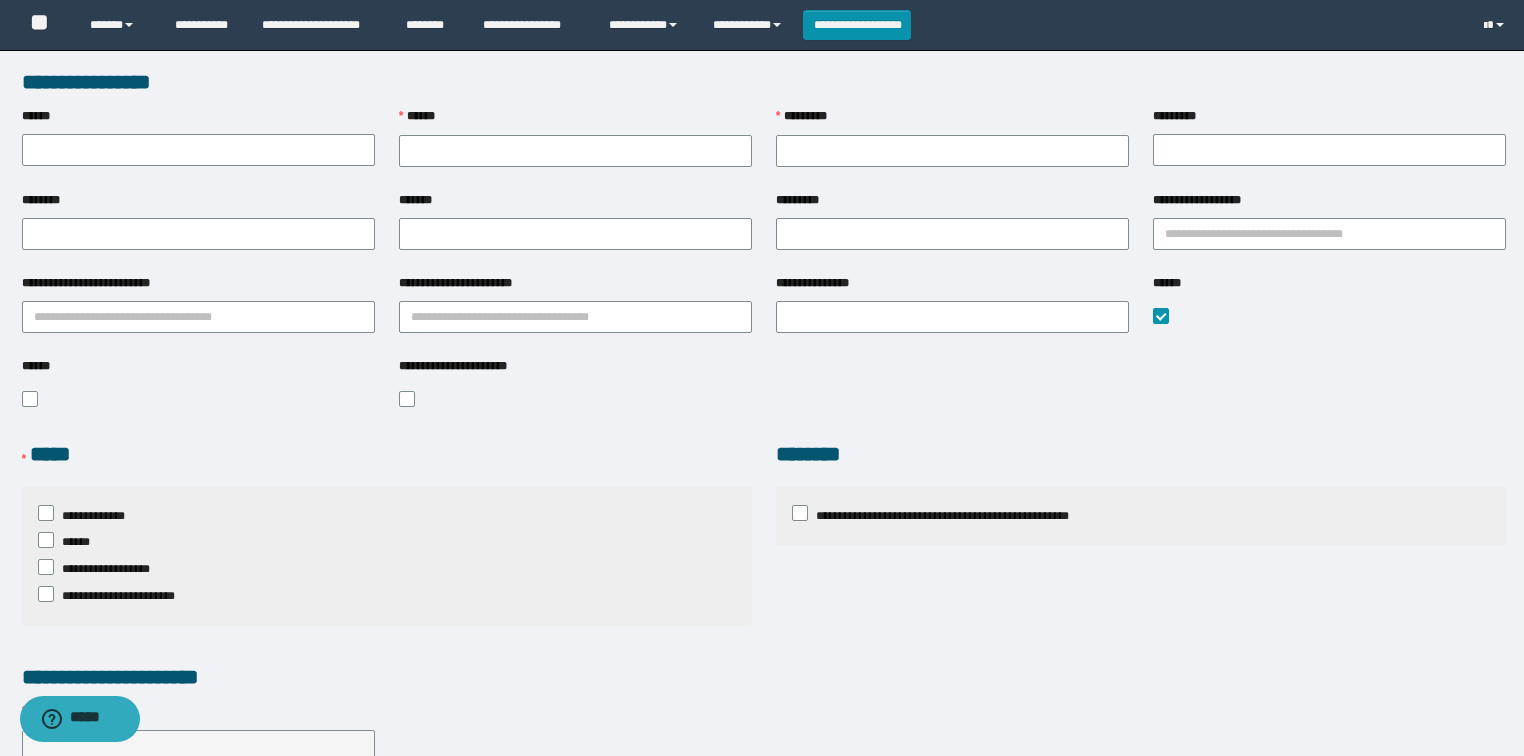 type on "**********" 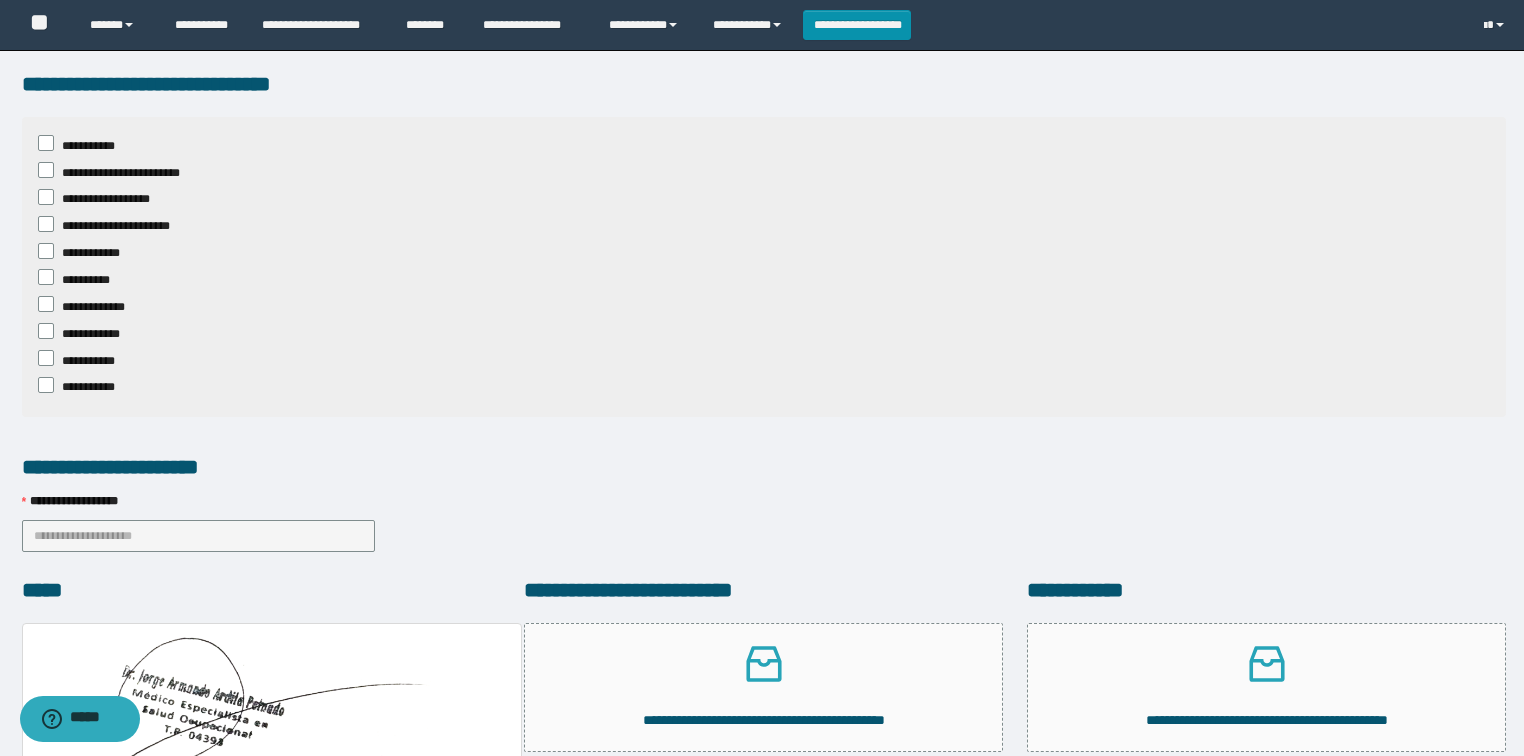 scroll, scrollTop: 720, scrollLeft: 0, axis: vertical 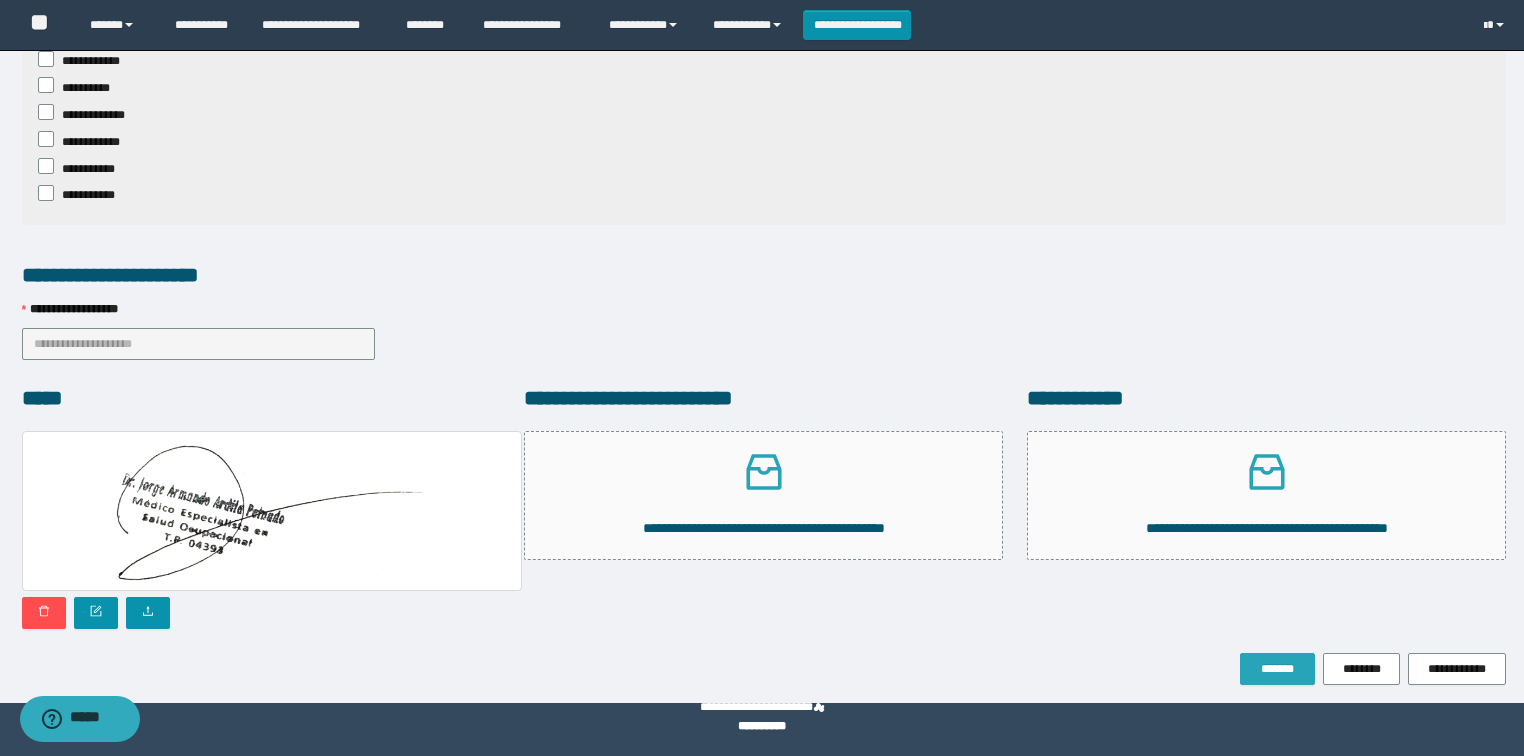 click on "*******" at bounding box center [1277, 669] 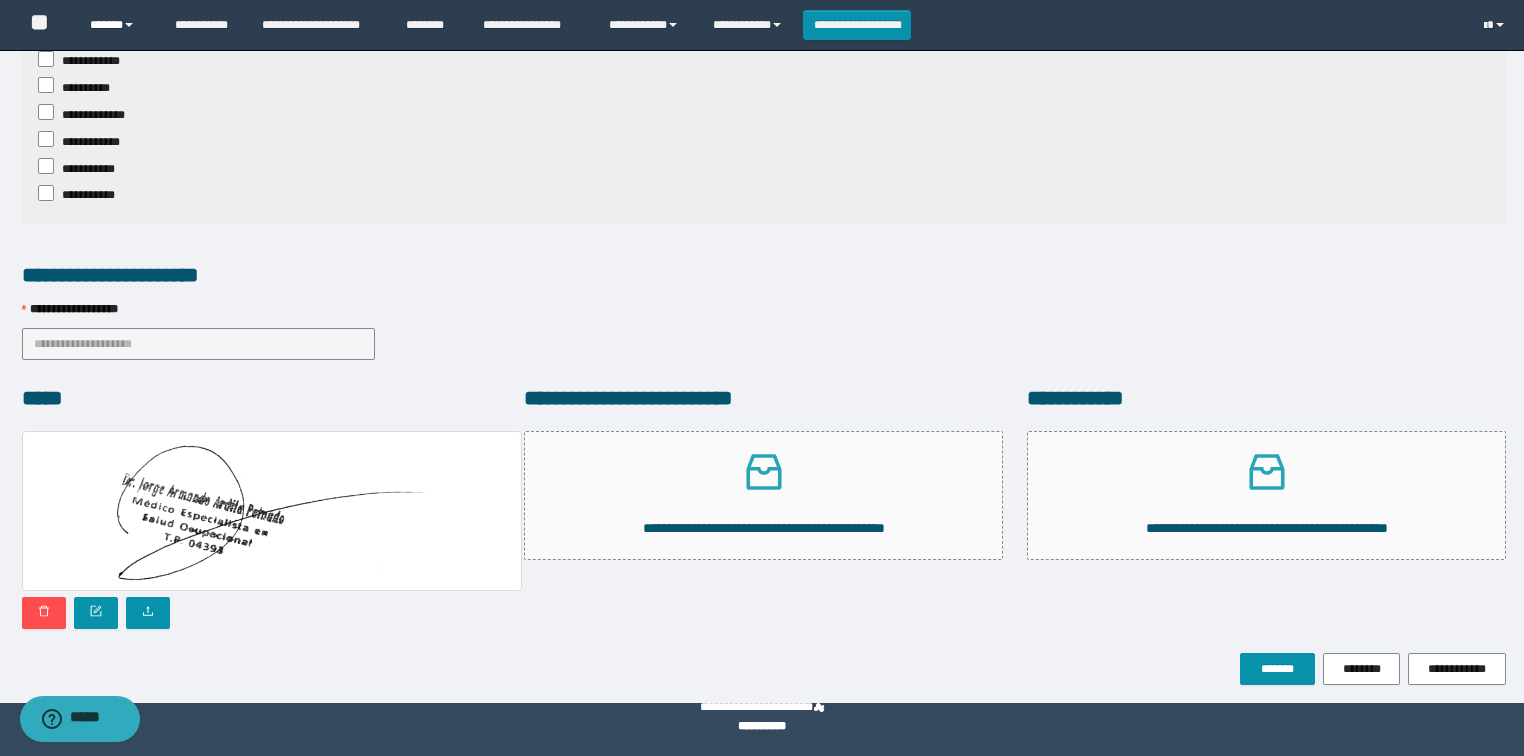 click on "******" at bounding box center [117, 25] 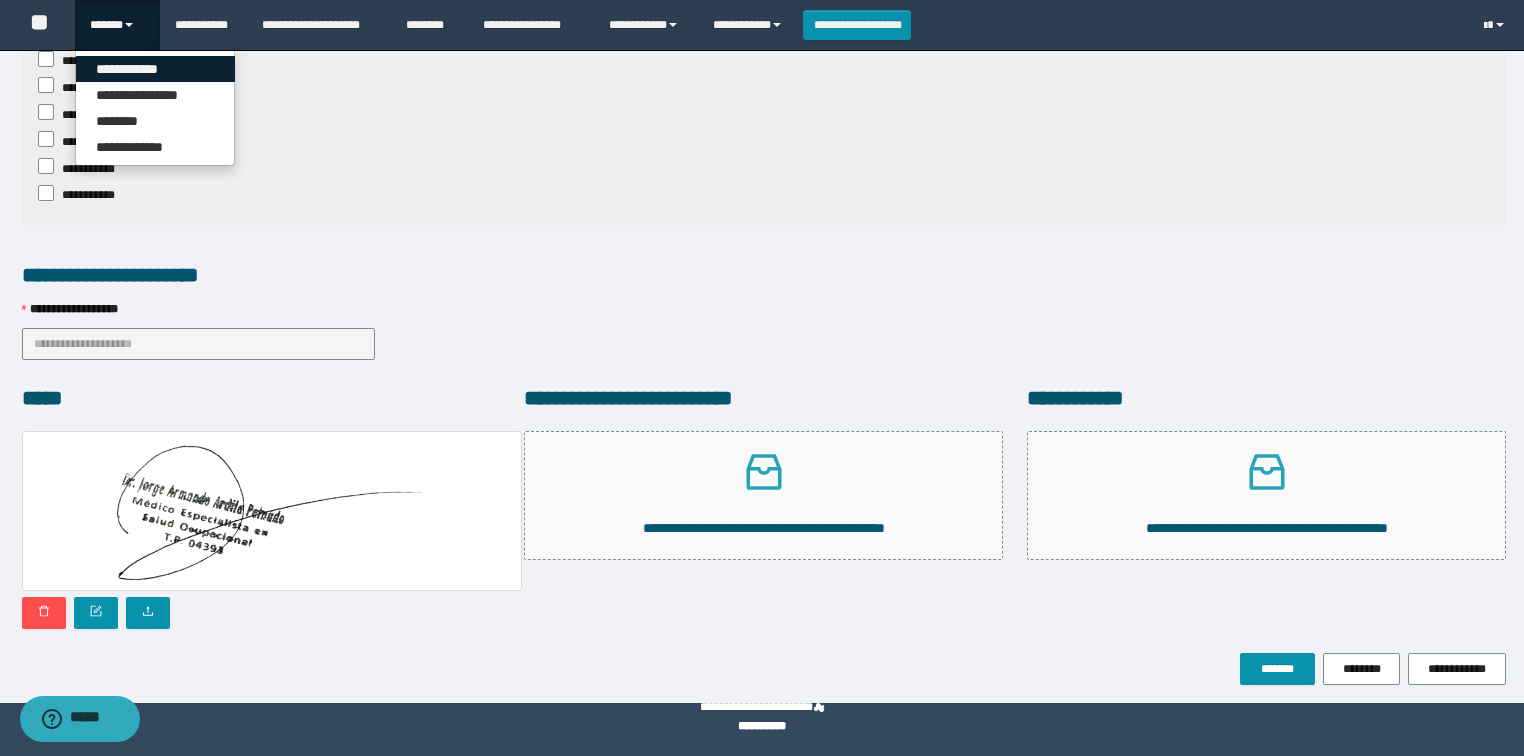 click on "**********" at bounding box center (155, 69) 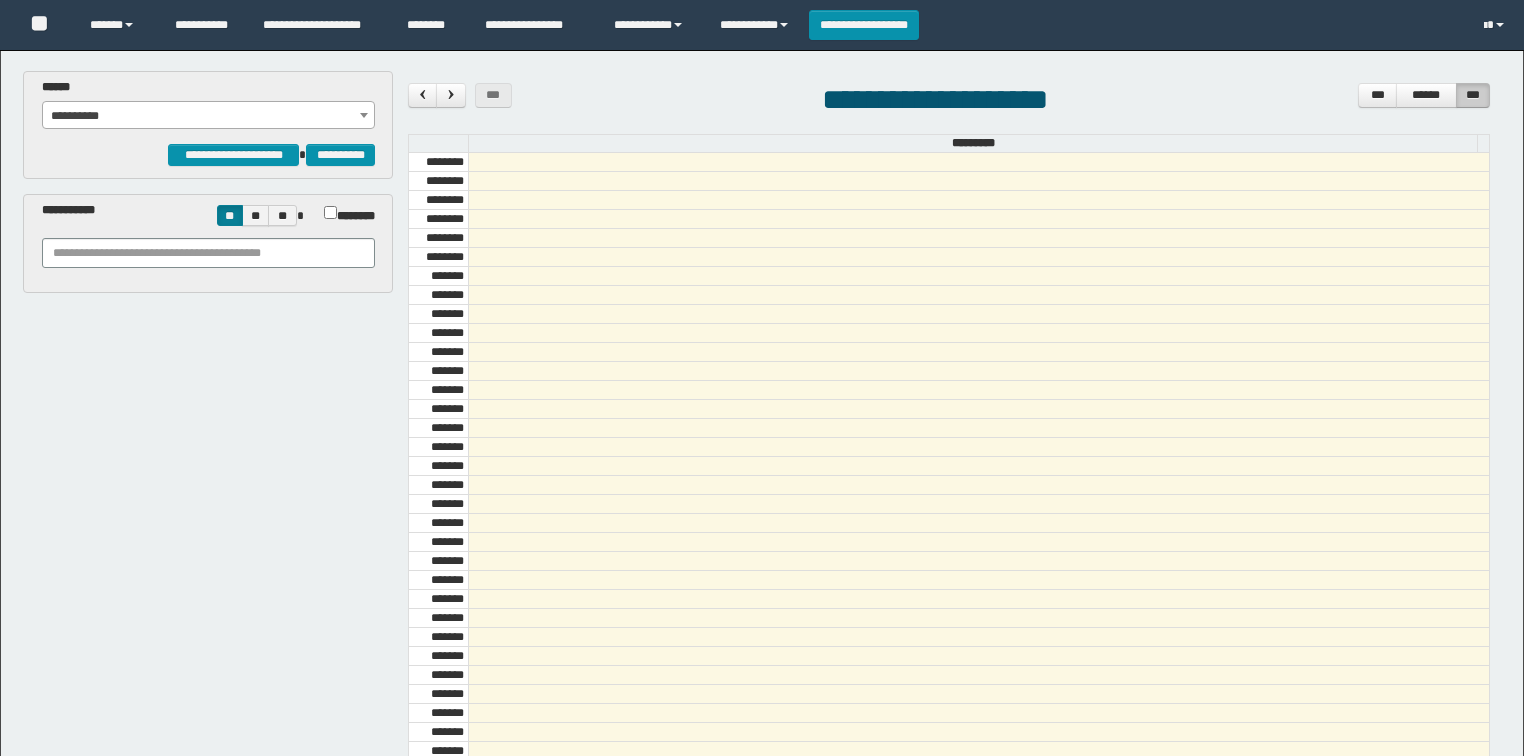 scroll, scrollTop: 0, scrollLeft: 0, axis: both 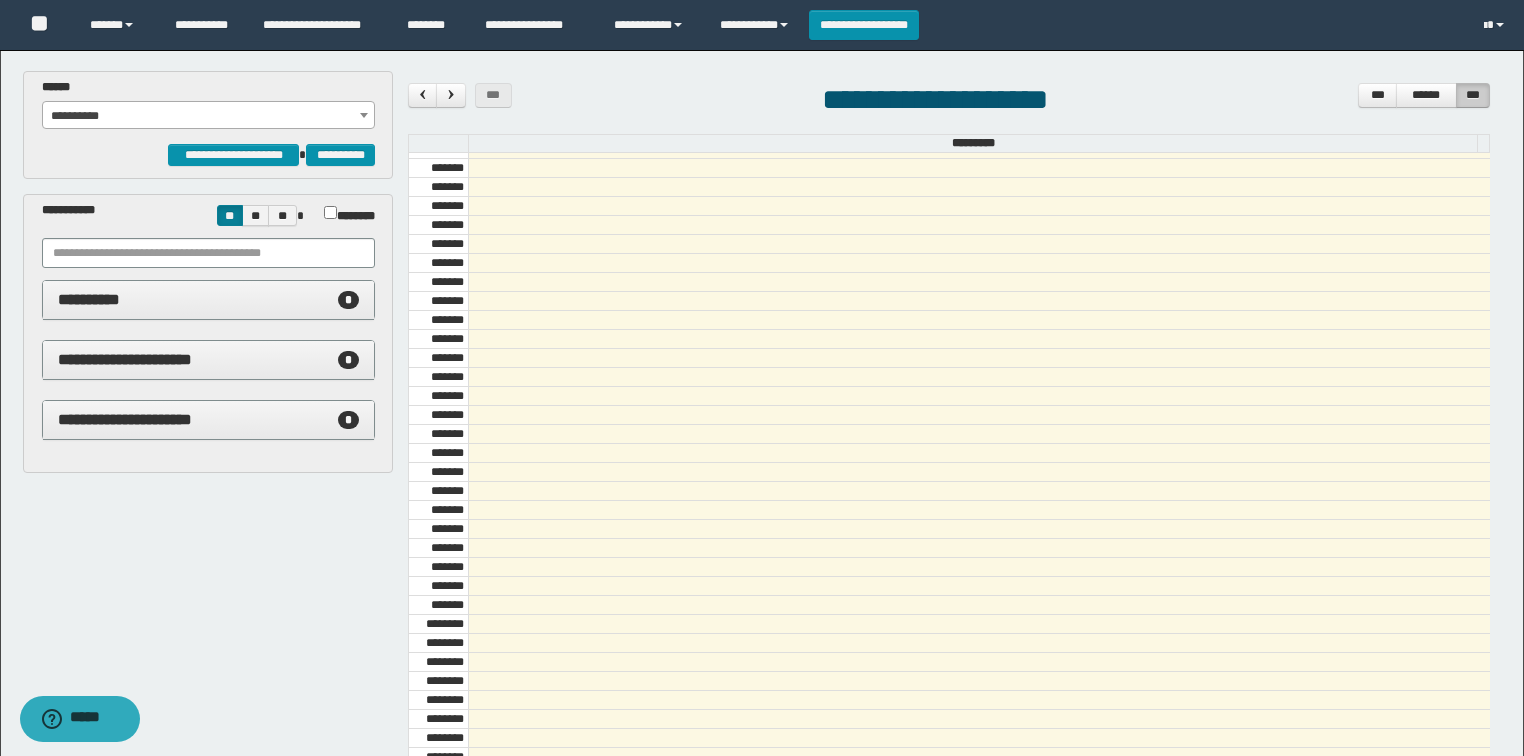 click on "**********" at bounding box center (209, 116) 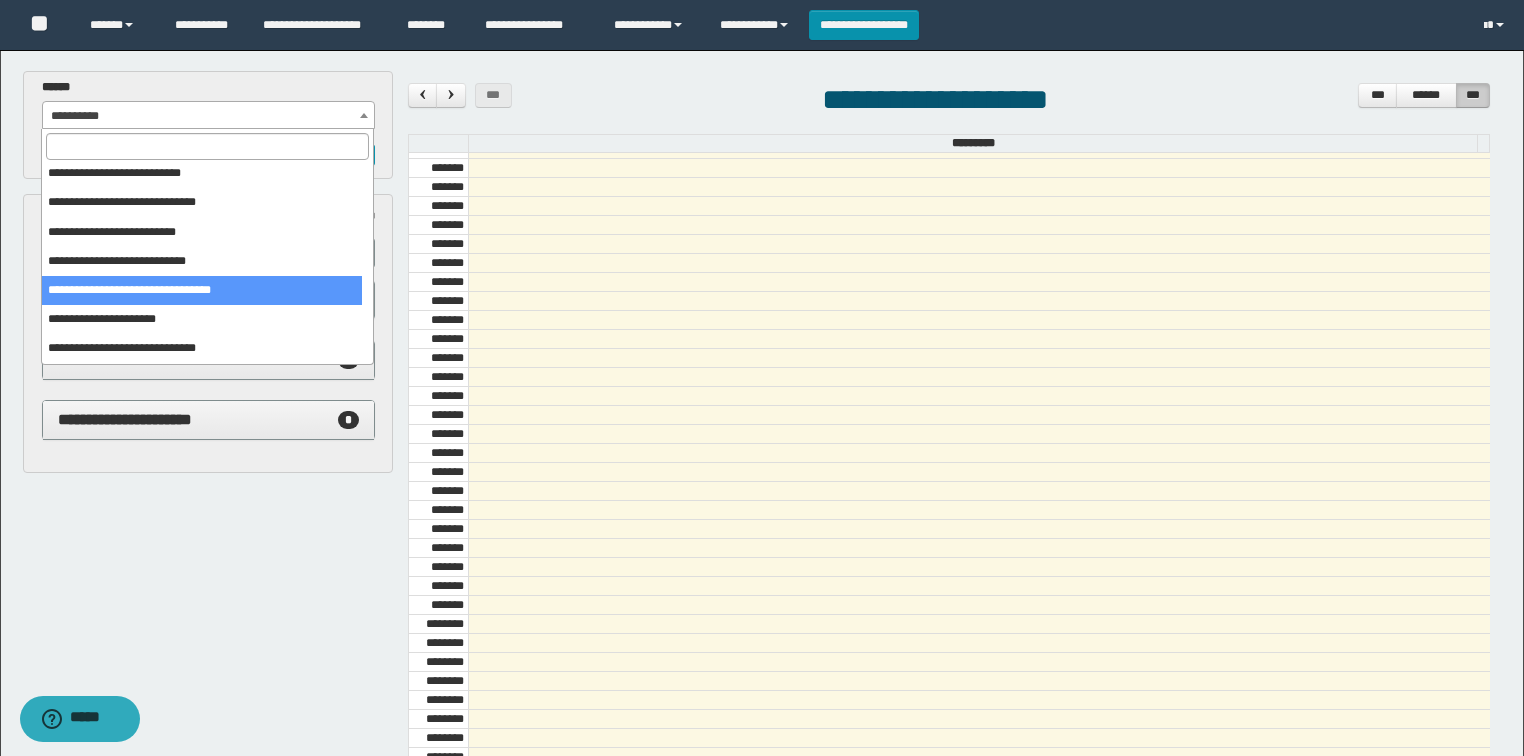 scroll, scrollTop: 120, scrollLeft: 0, axis: vertical 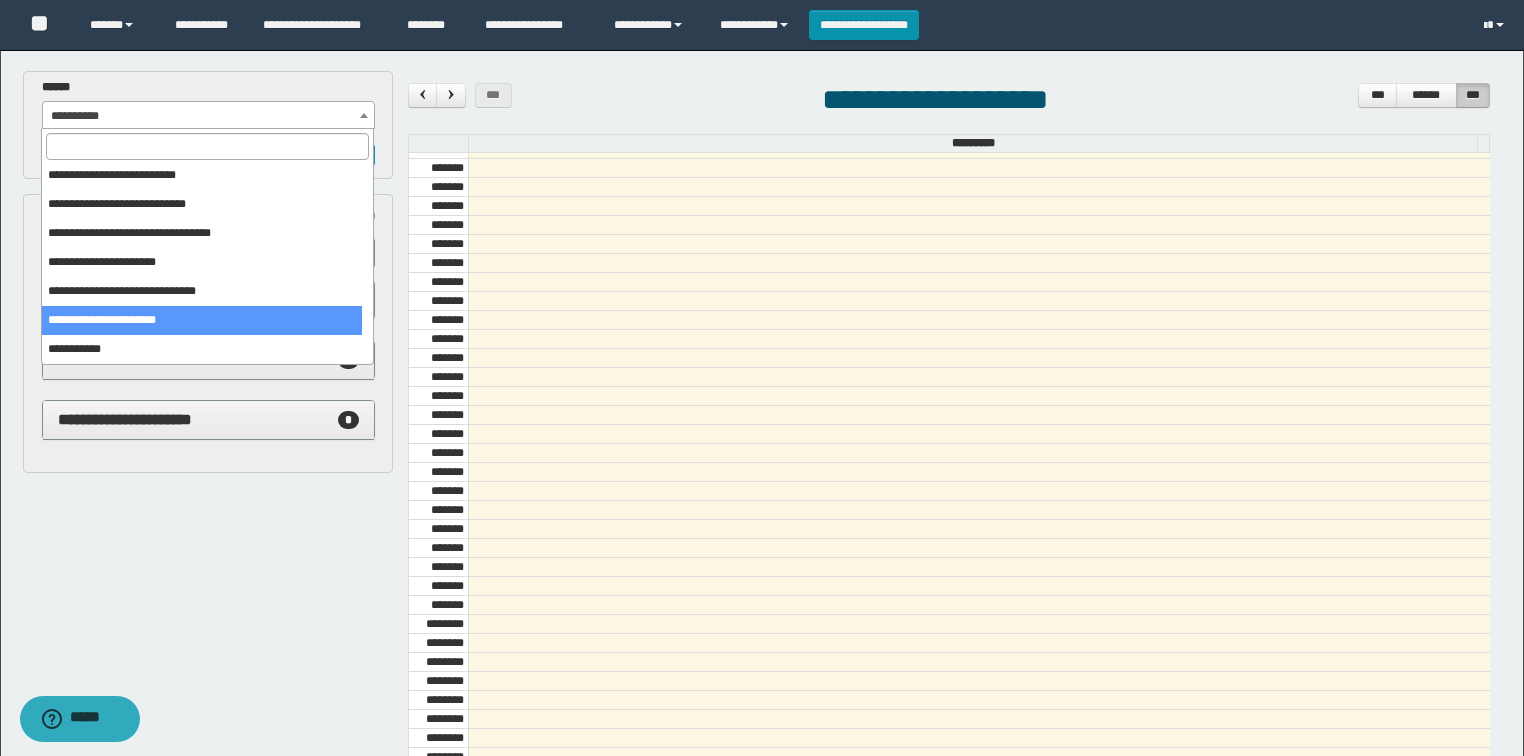 select on "******" 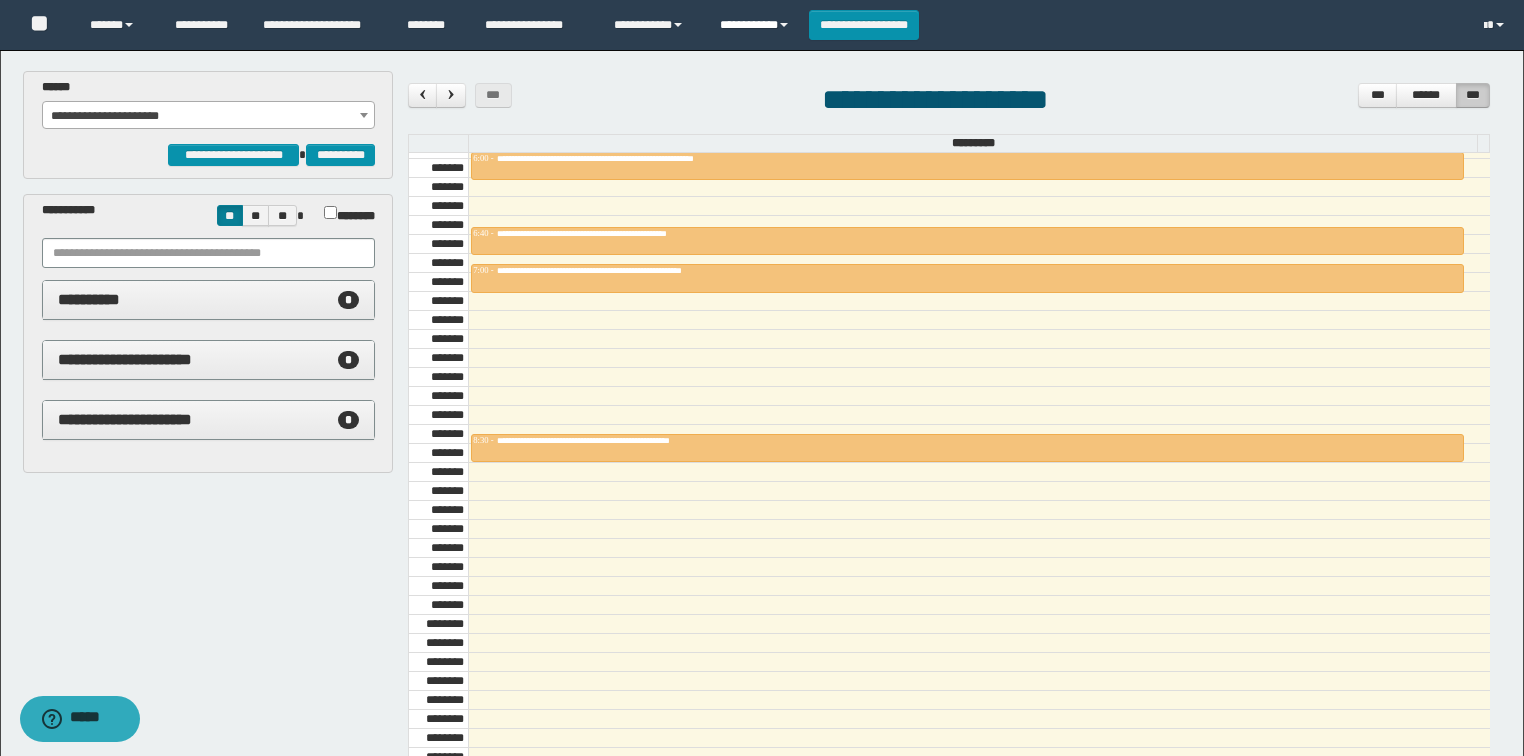 click on "**********" at bounding box center [757, 25] 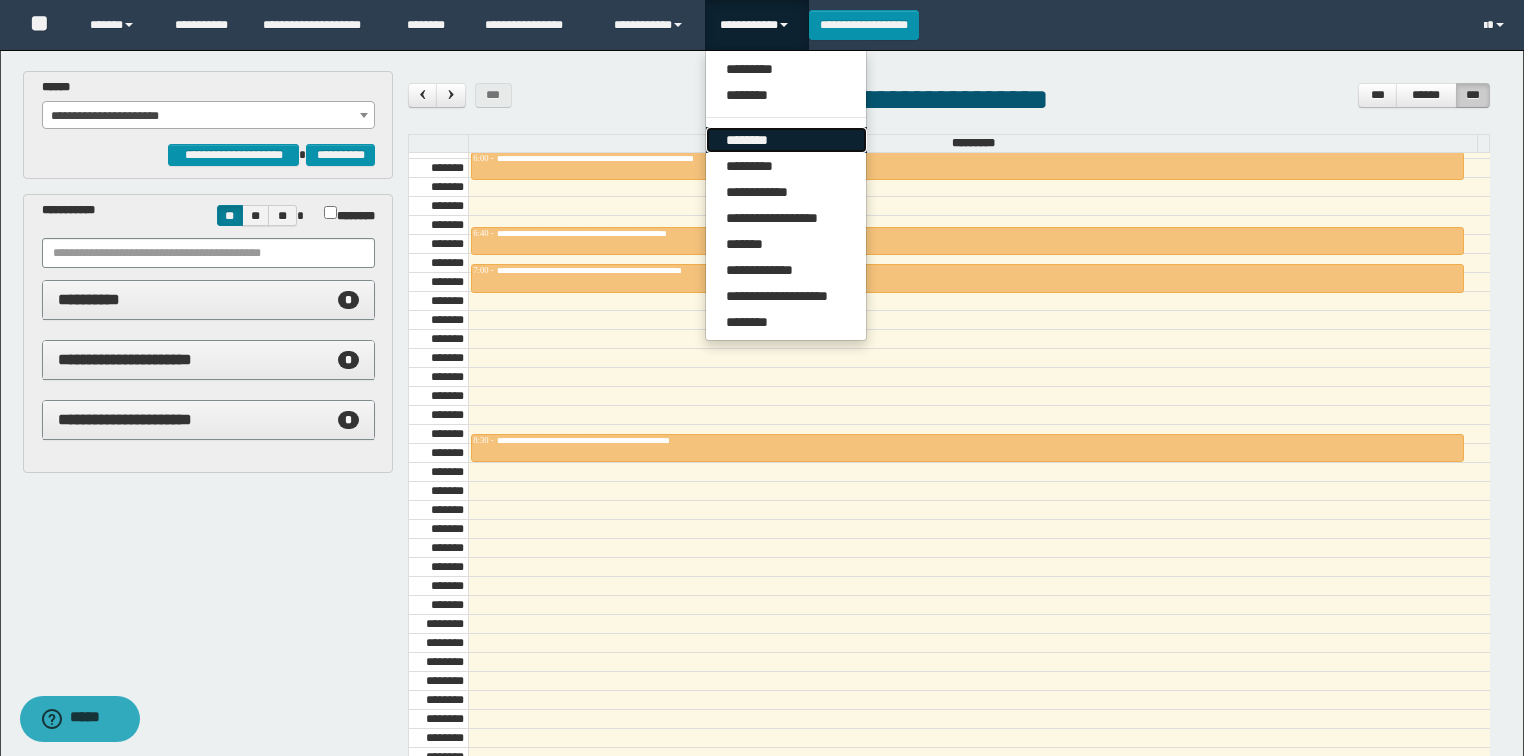 click on "********" at bounding box center (786, 140) 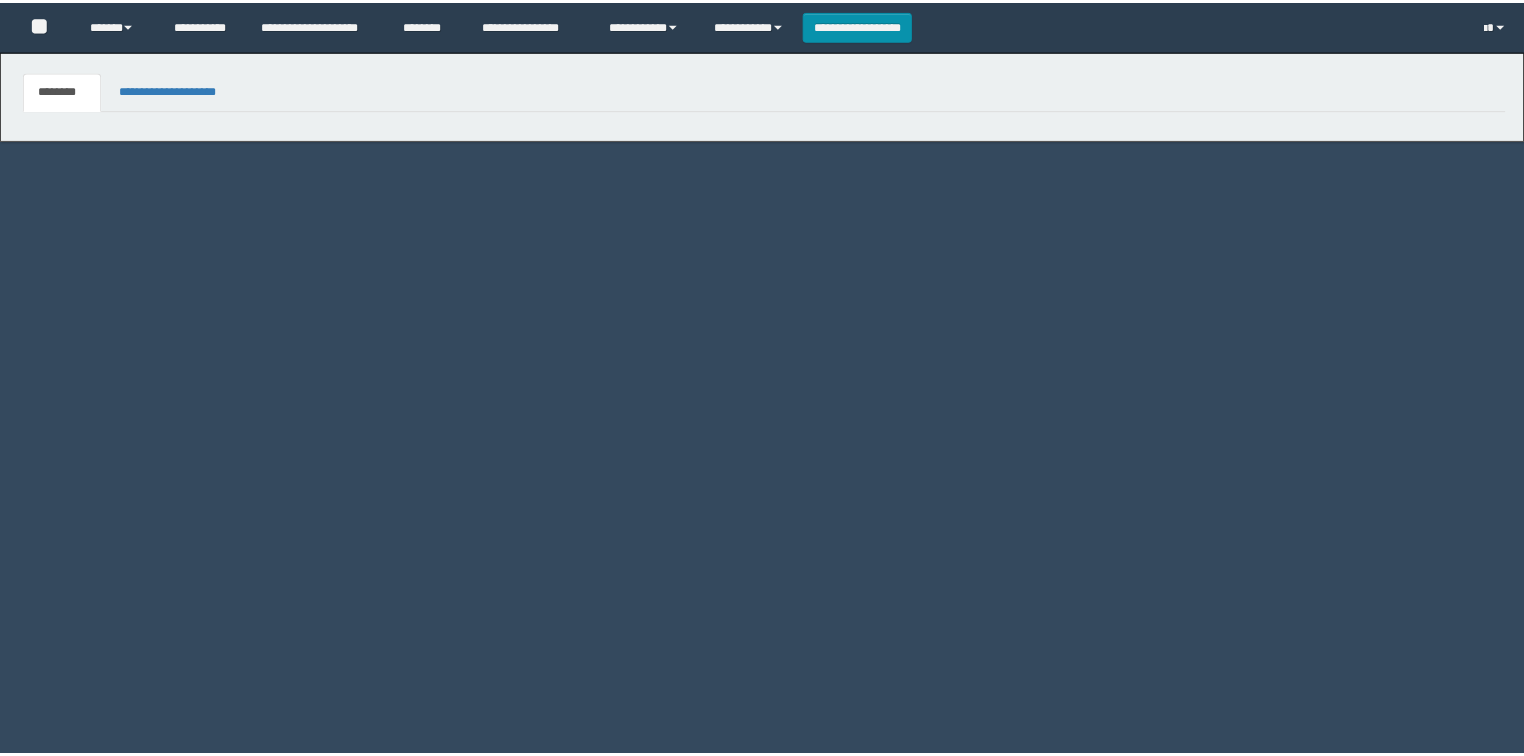 scroll, scrollTop: 0, scrollLeft: 0, axis: both 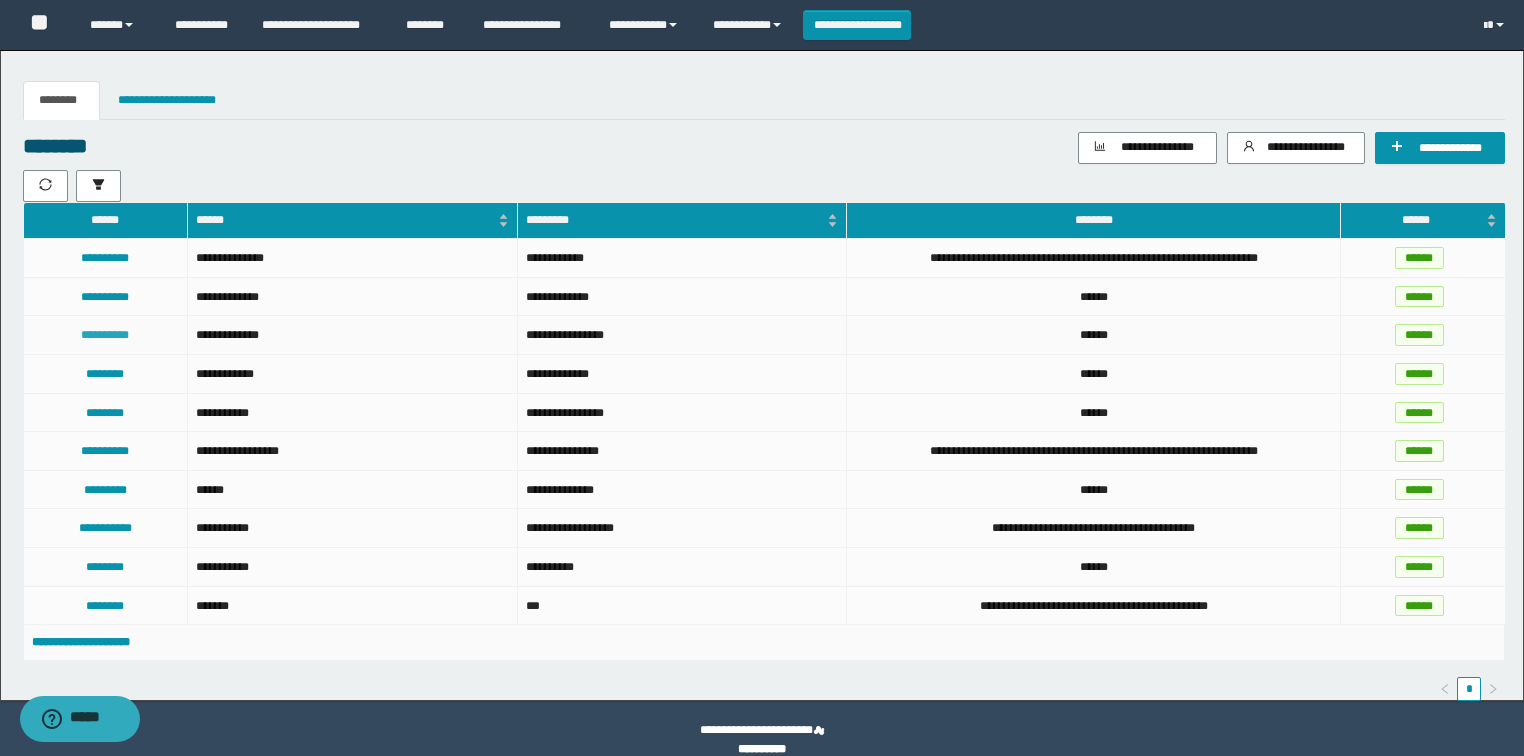 click on "**********" at bounding box center [105, 335] 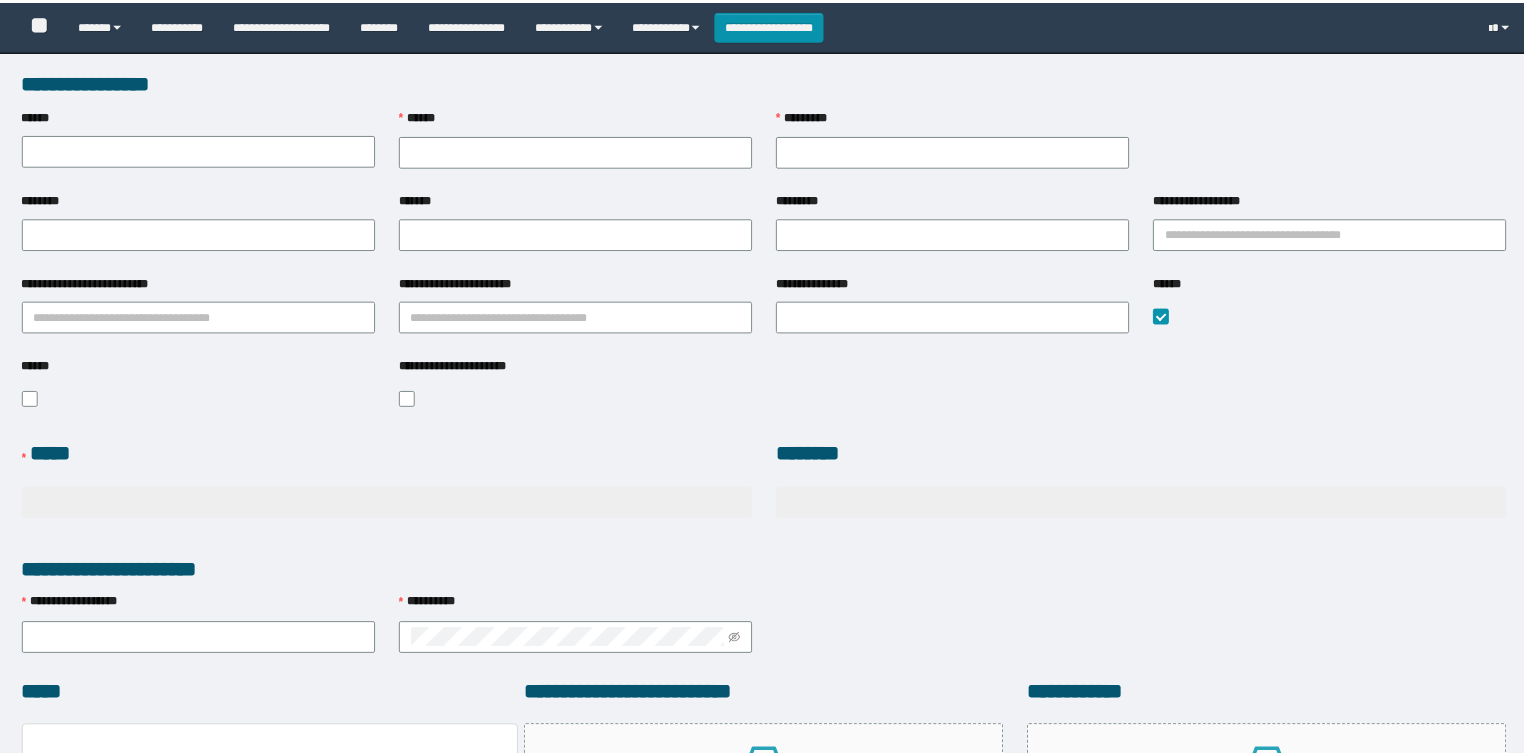 scroll, scrollTop: 0, scrollLeft: 0, axis: both 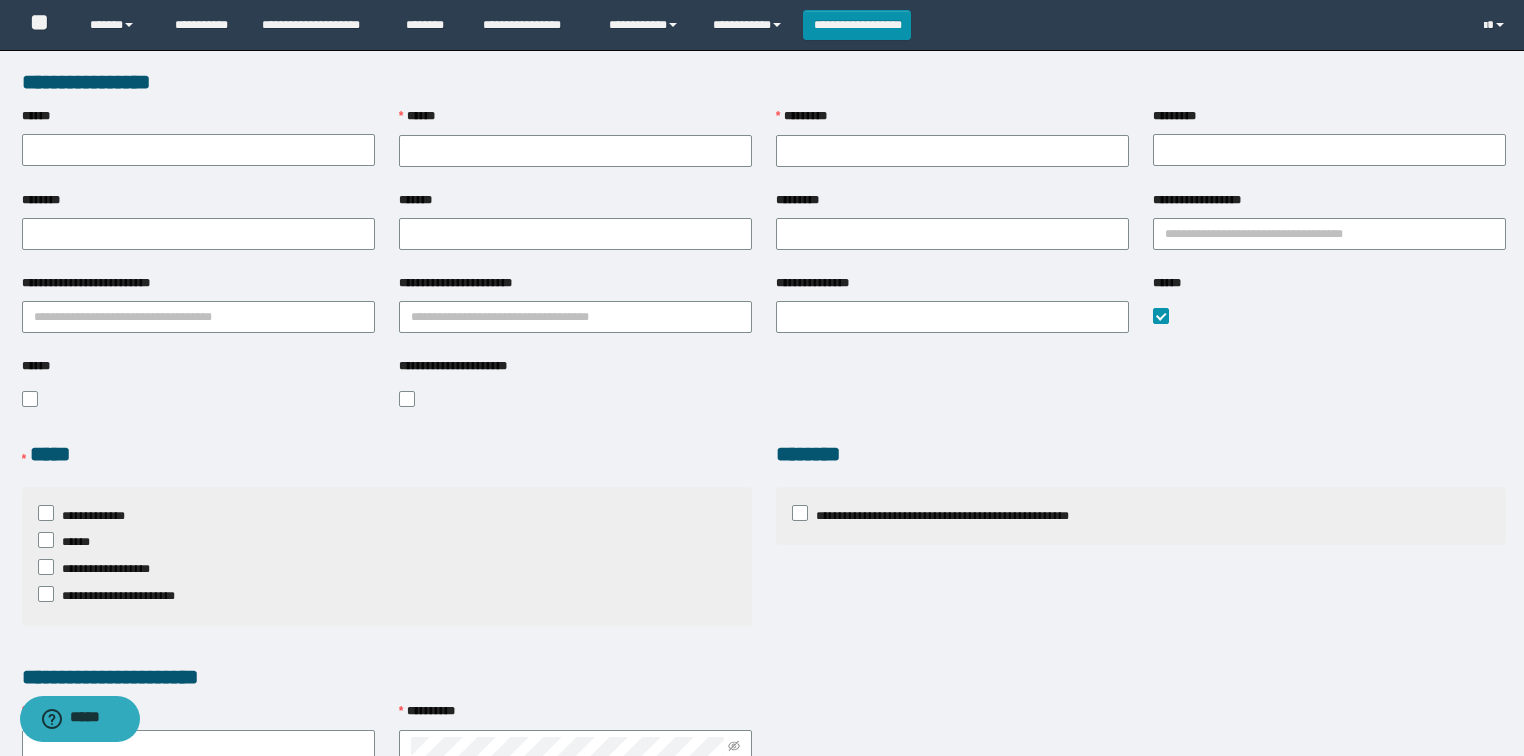 type on "**********" 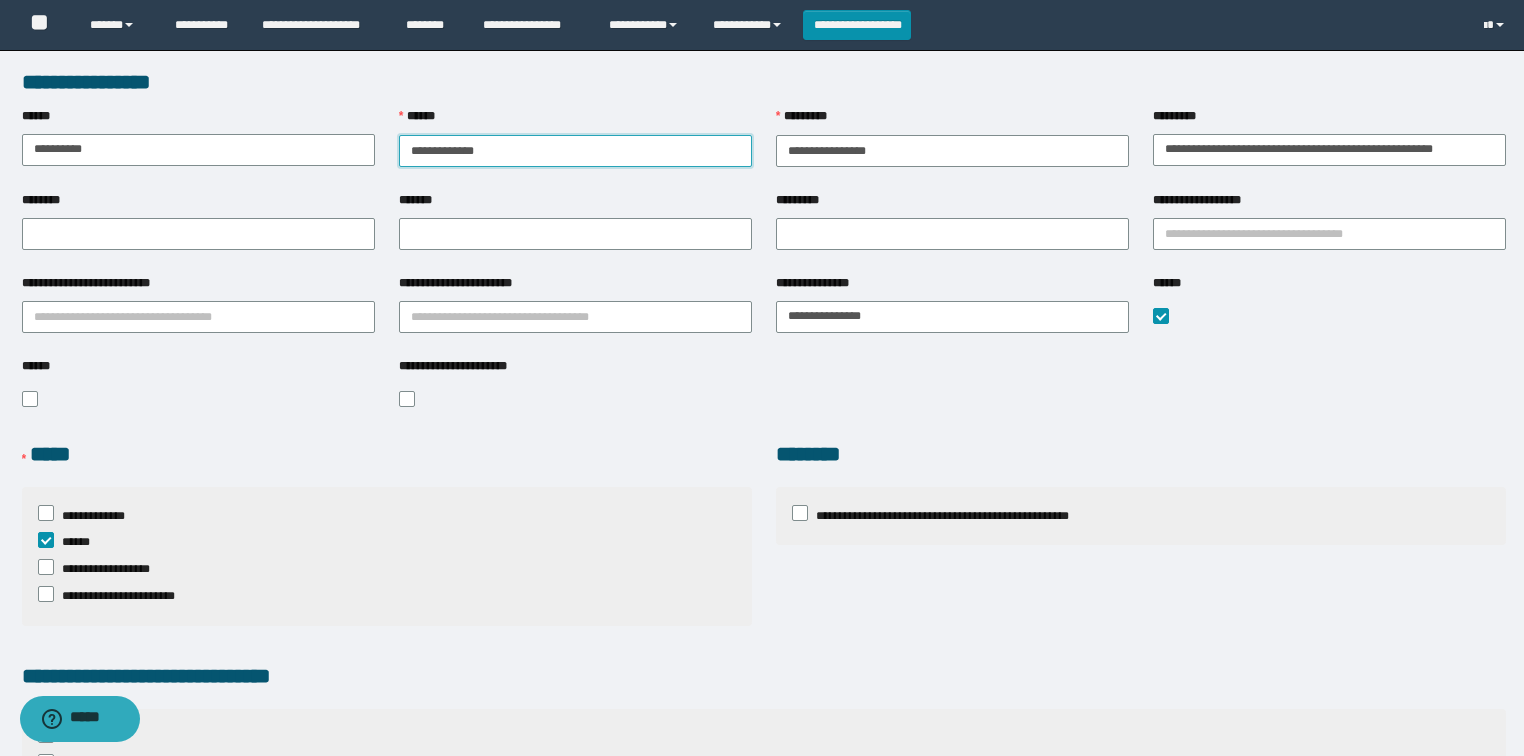 click on "******" at bounding box center (575, 151) 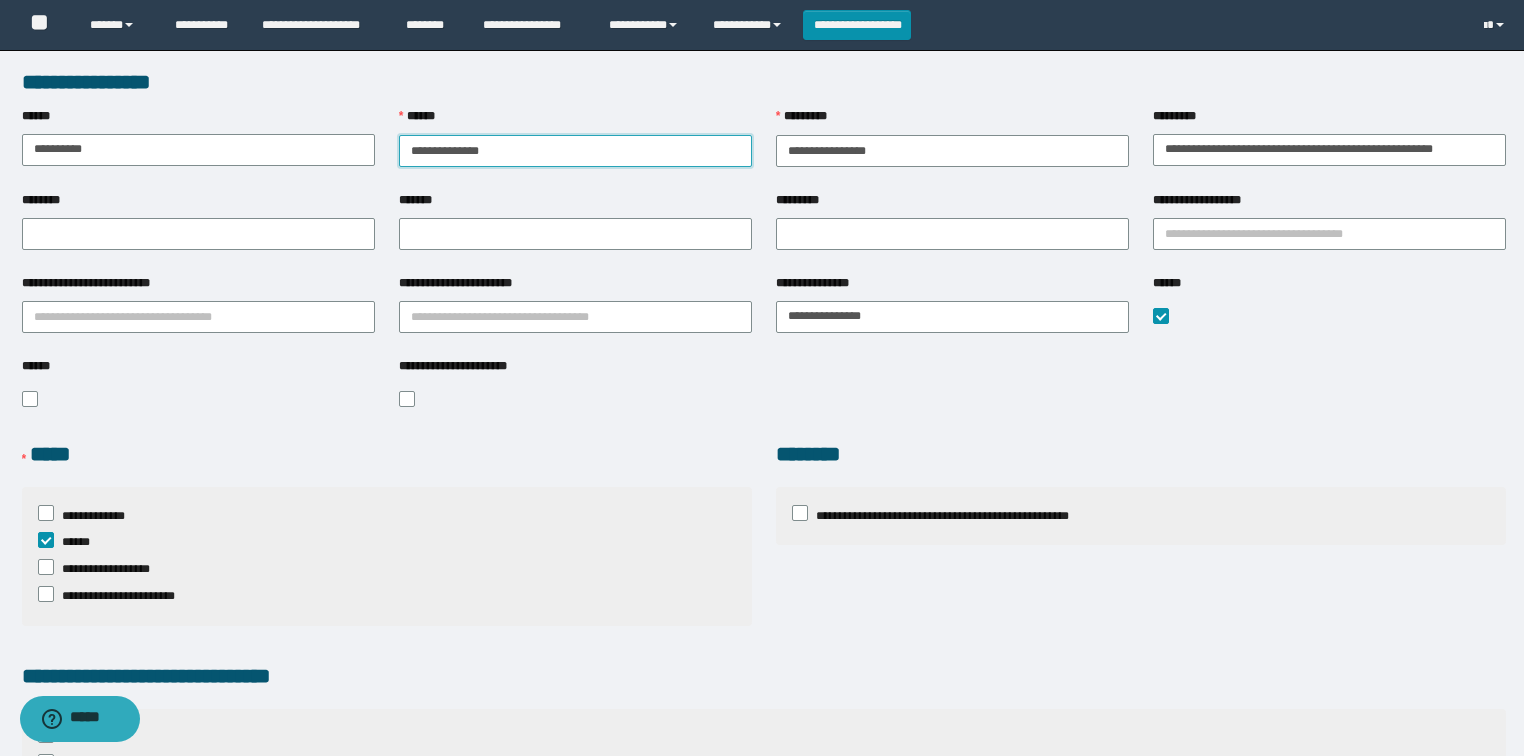 drag, startPoint x: 499, startPoint y: 150, endPoint x: 467, endPoint y: 157, distance: 32.75668 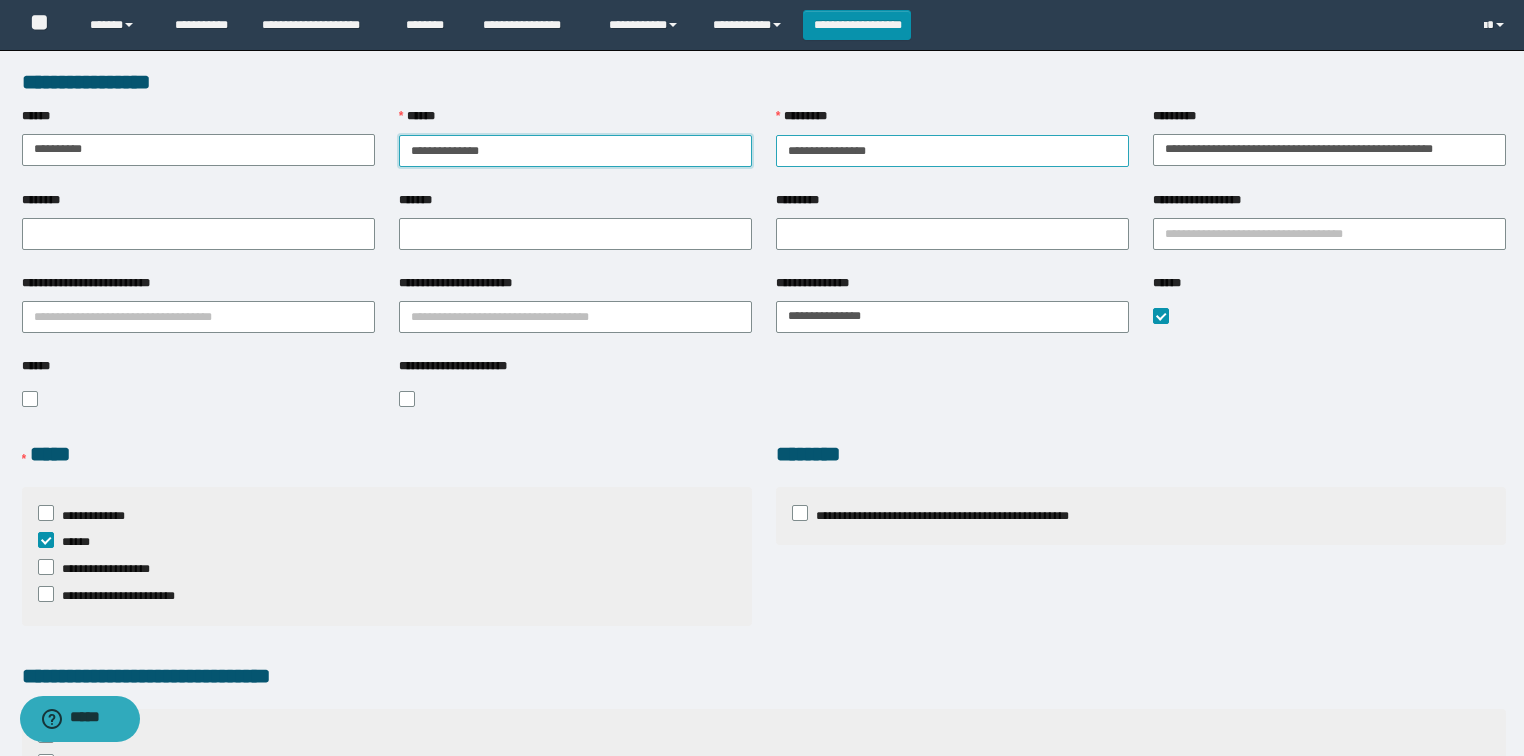 type on "**********" 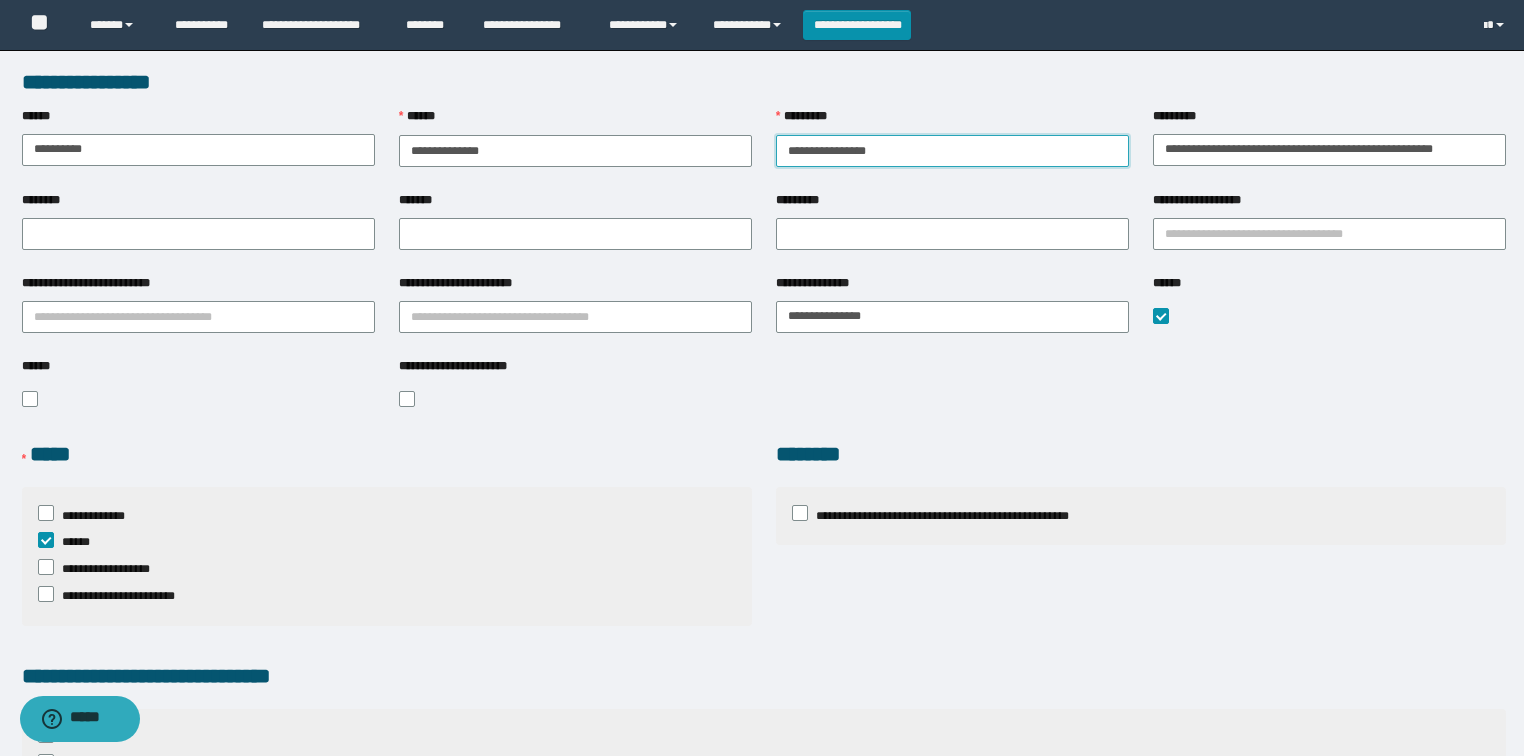 drag, startPoint x: 861, startPoint y: 153, endPoint x: 797, endPoint y: 165, distance: 65.11528 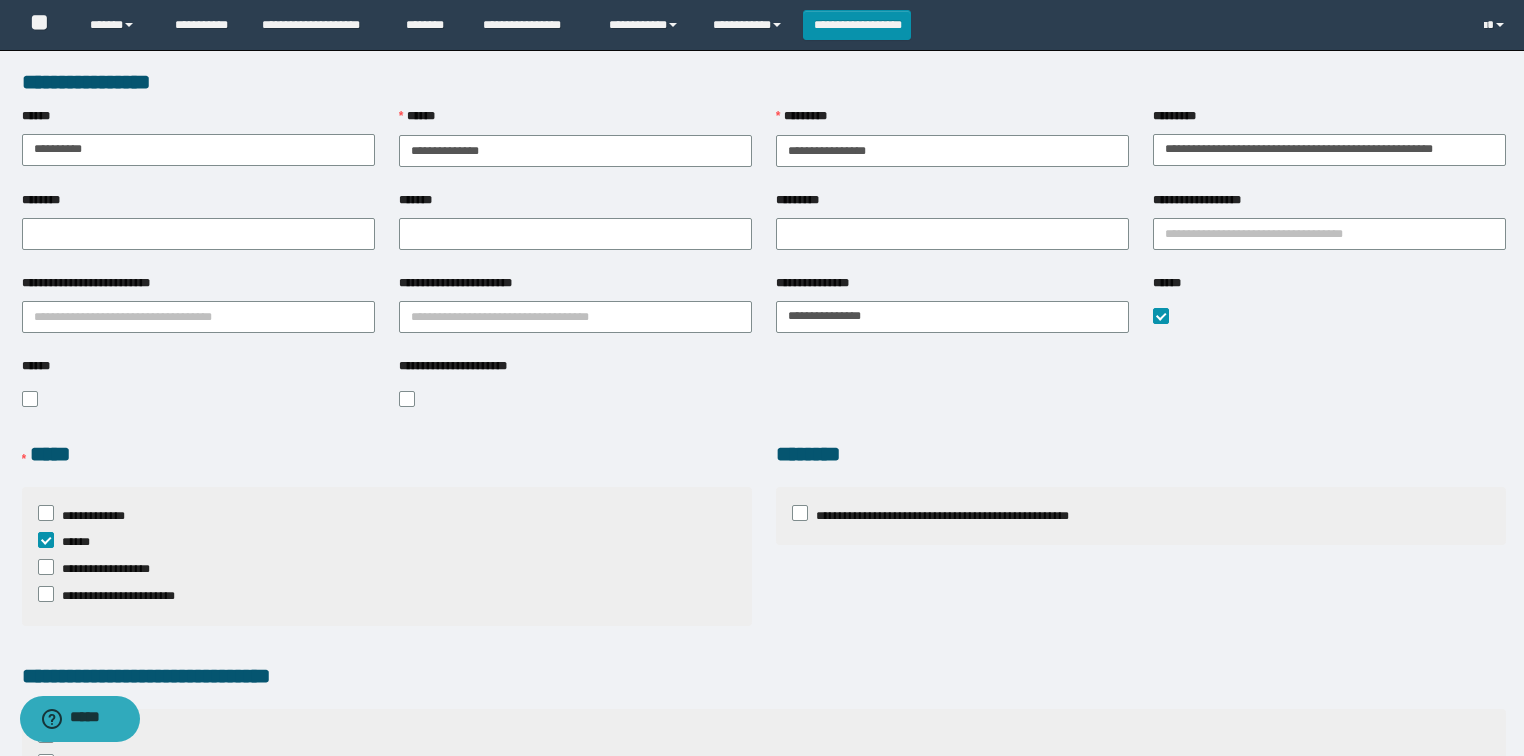 click on "********" at bounding box center (1141, 463) 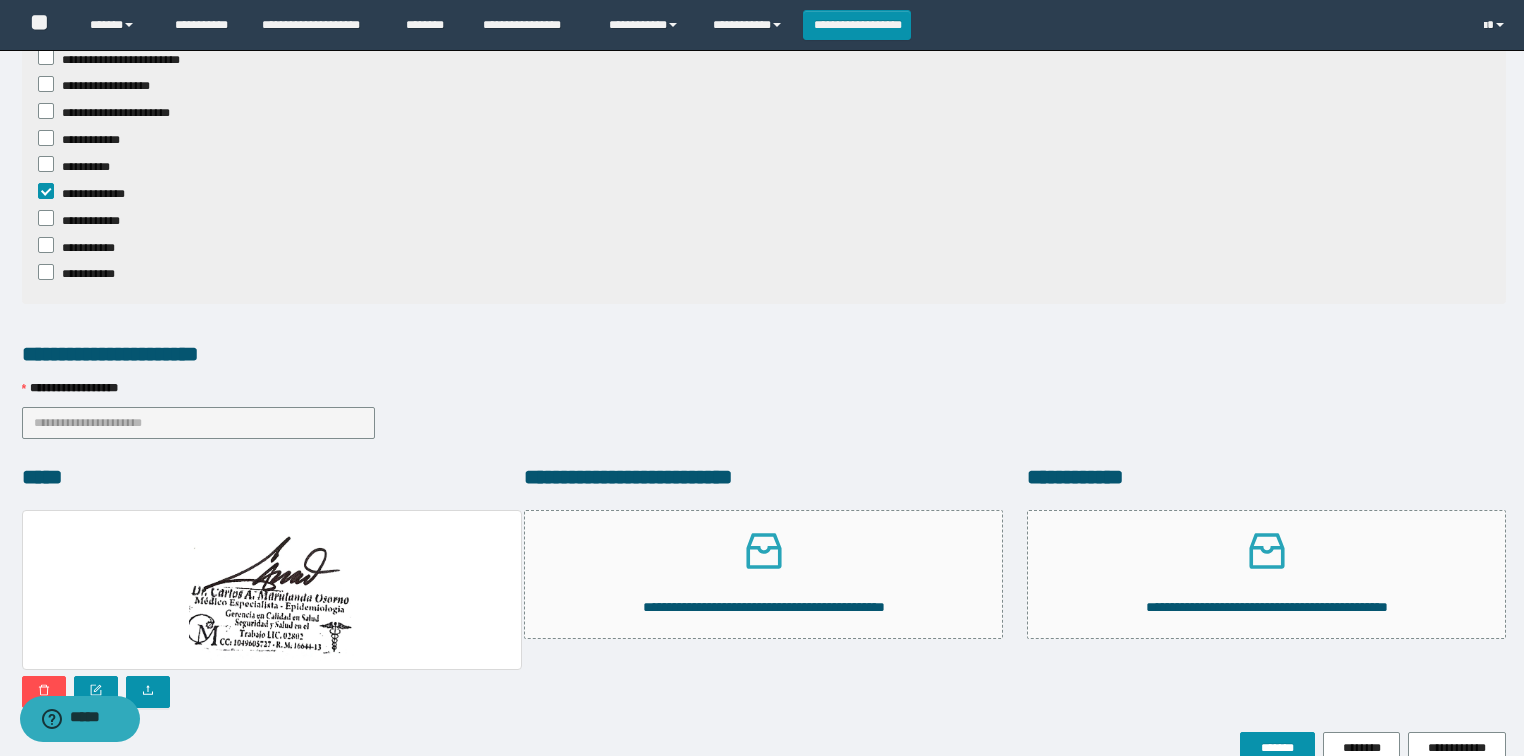 scroll, scrollTop: 784, scrollLeft: 0, axis: vertical 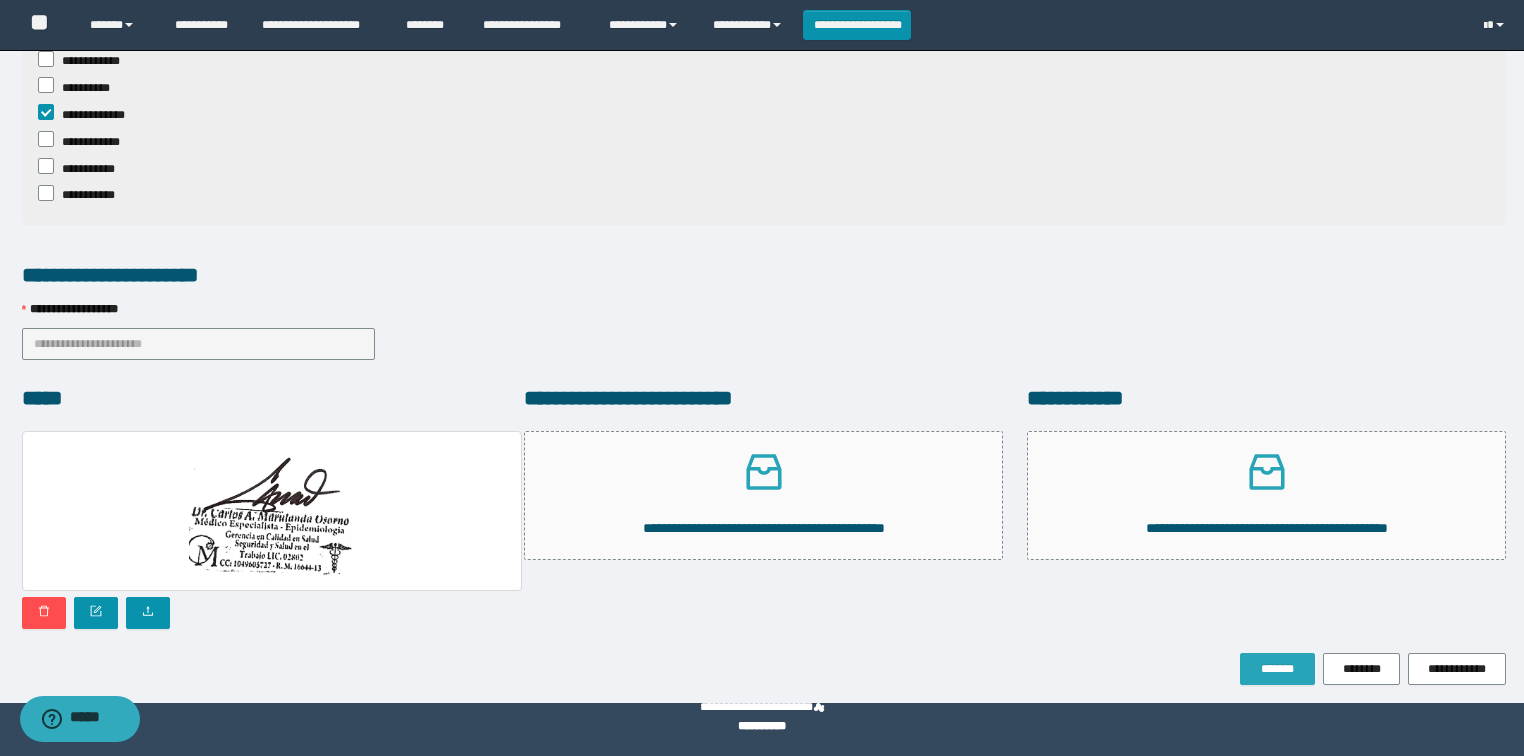 click on "*******" at bounding box center [1277, 669] 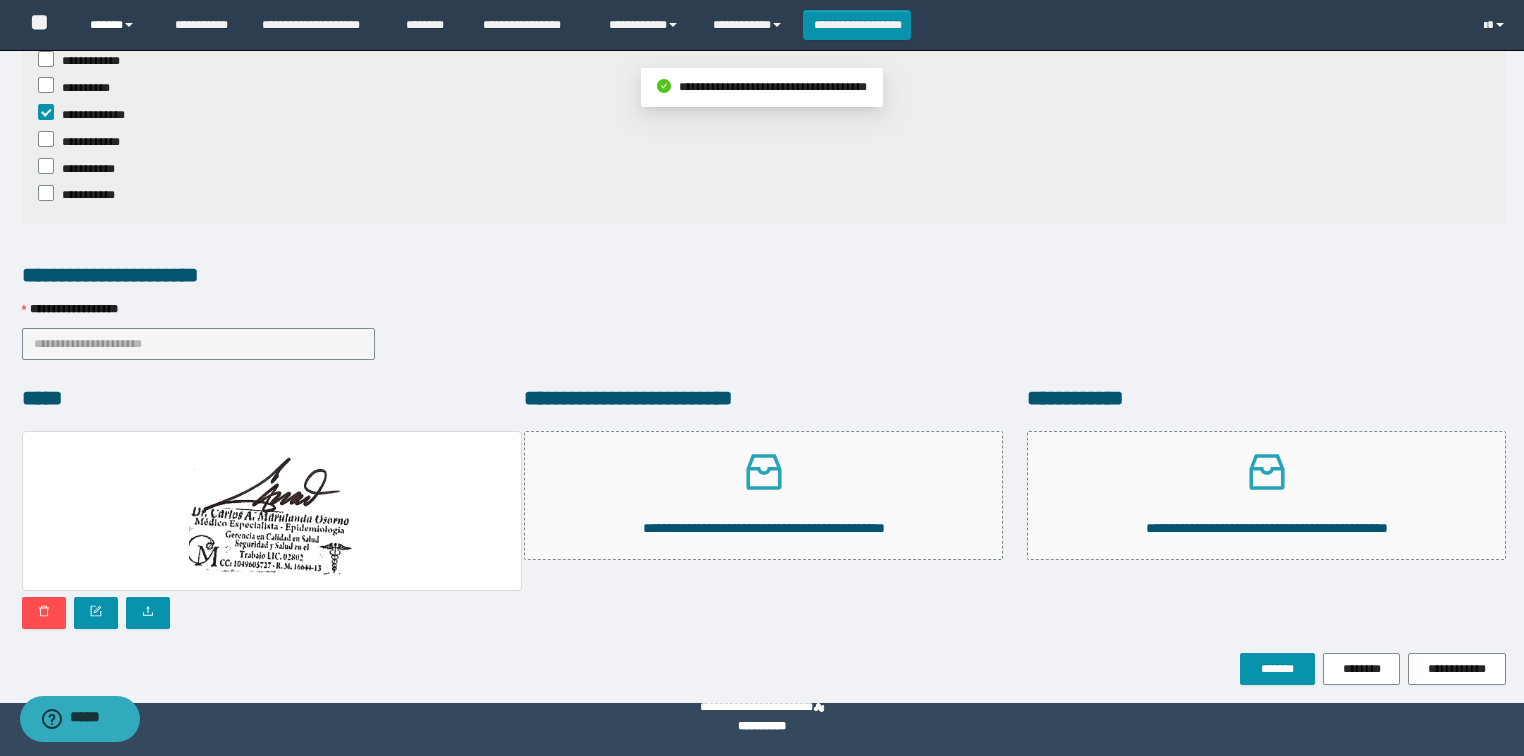 click on "******" at bounding box center [117, 25] 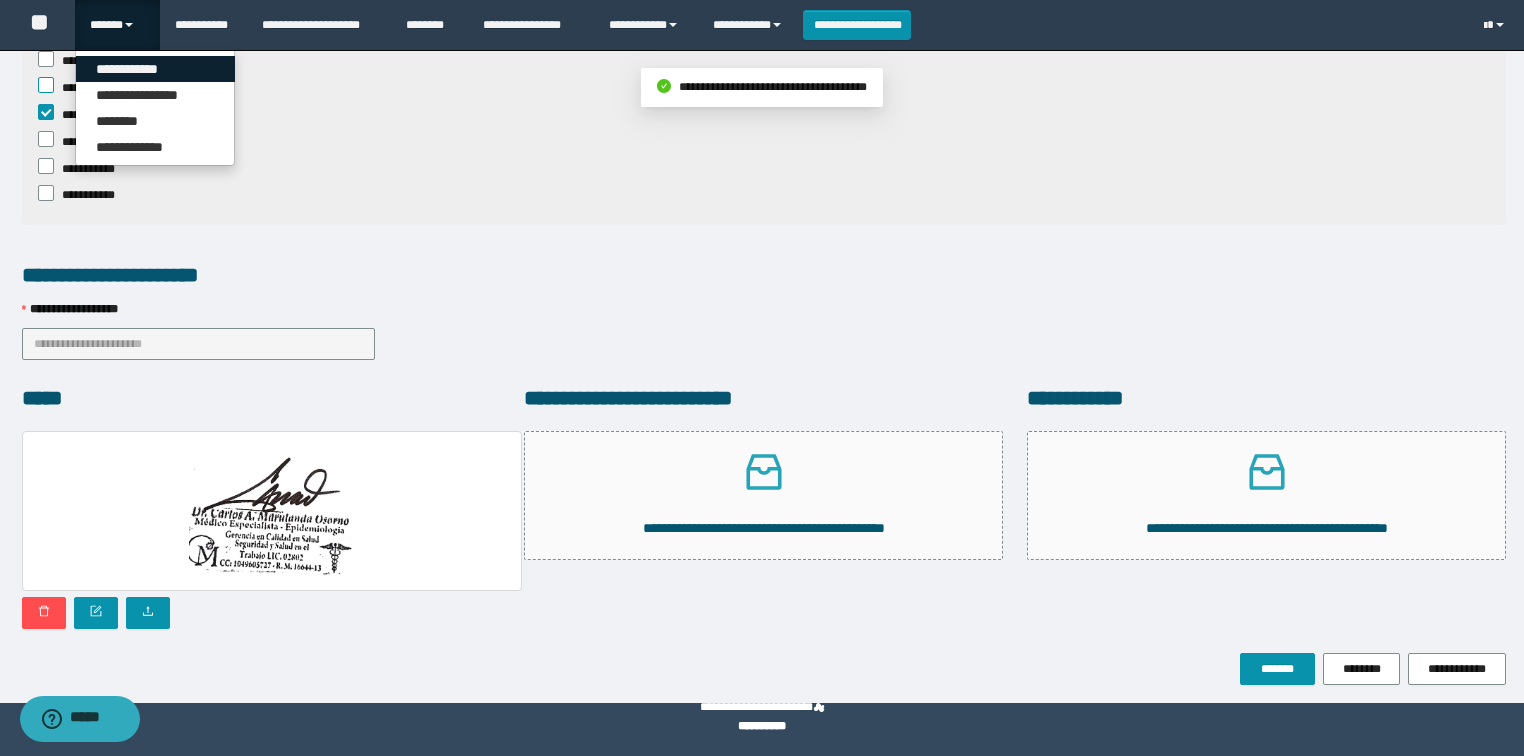 click on "**********" at bounding box center (155, 69) 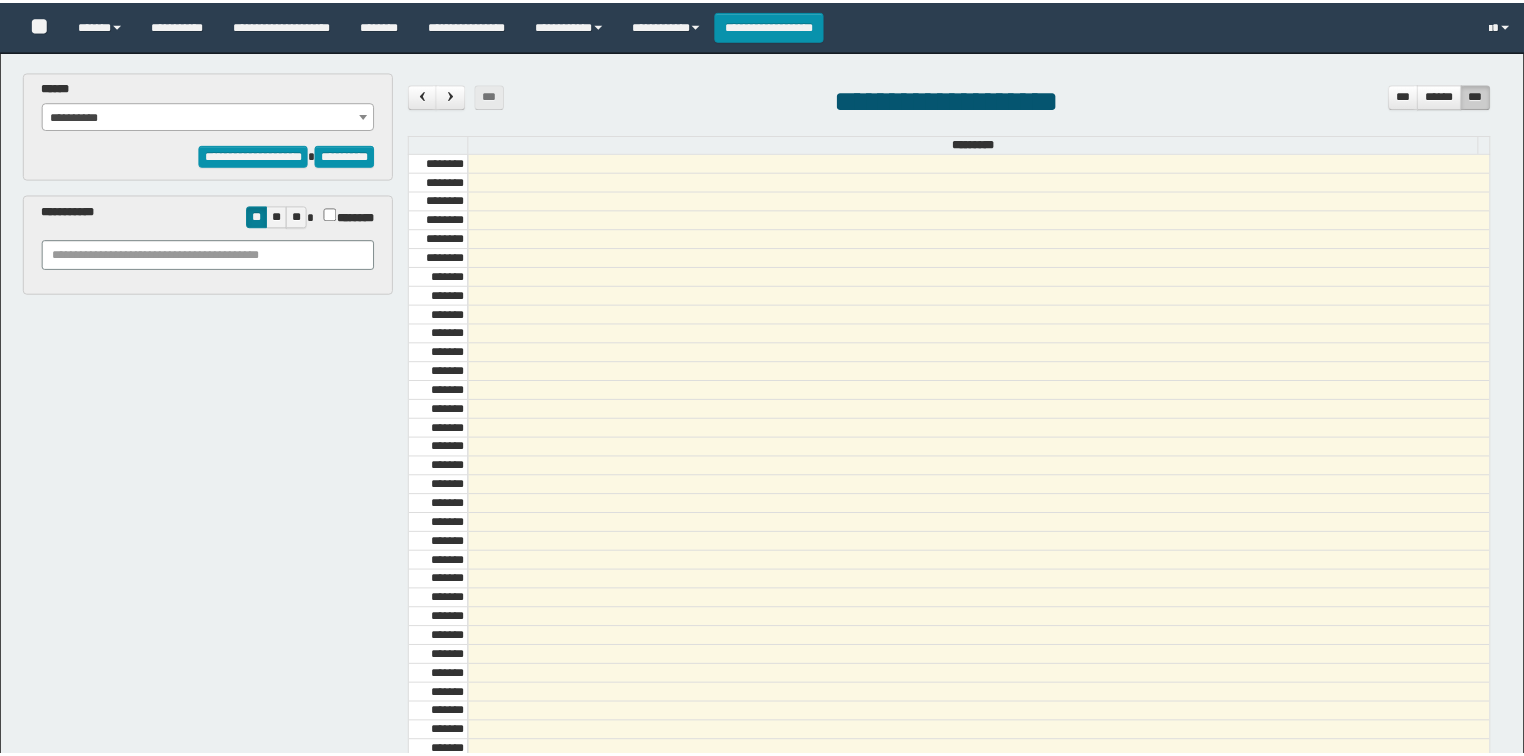 scroll, scrollTop: 0, scrollLeft: 0, axis: both 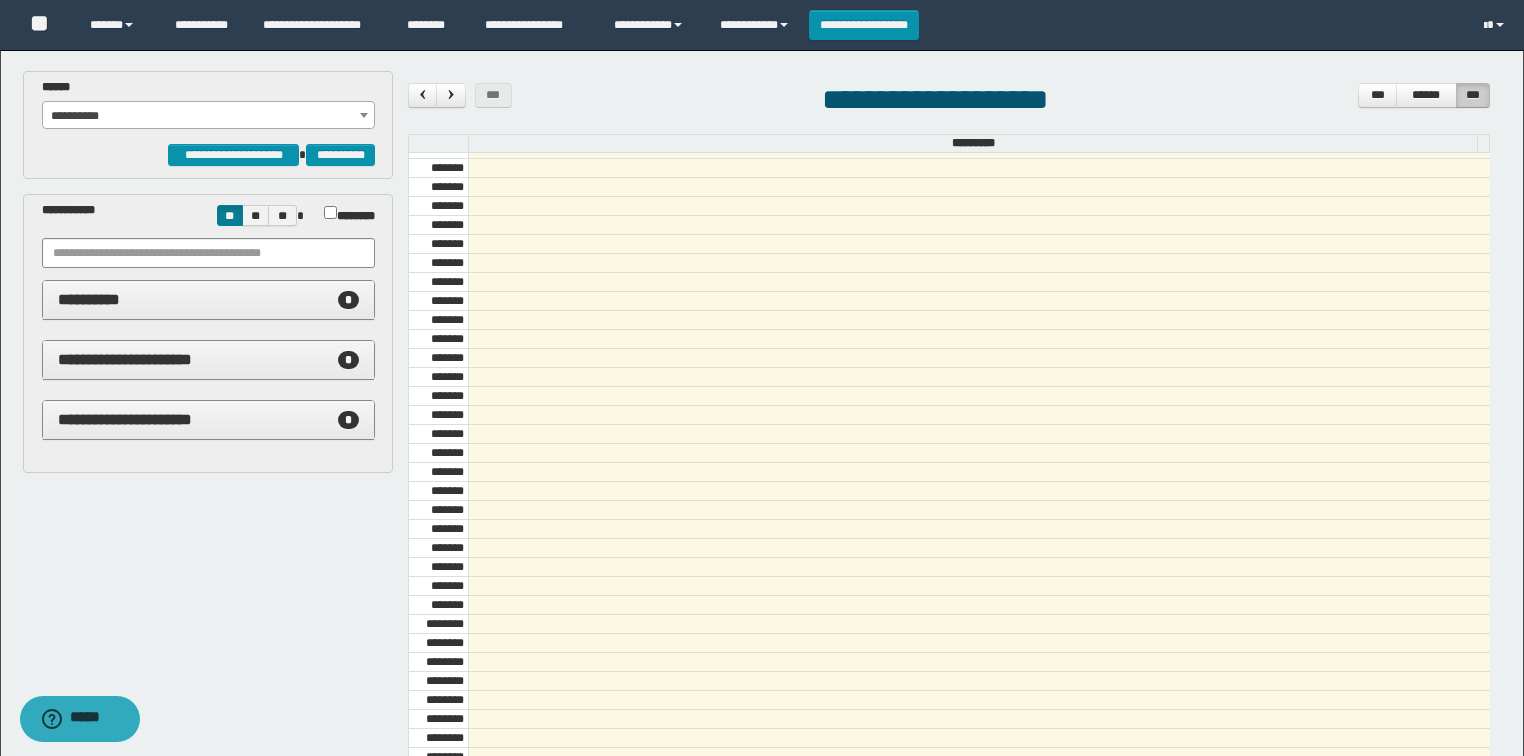 click on "**********" at bounding box center [209, 116] 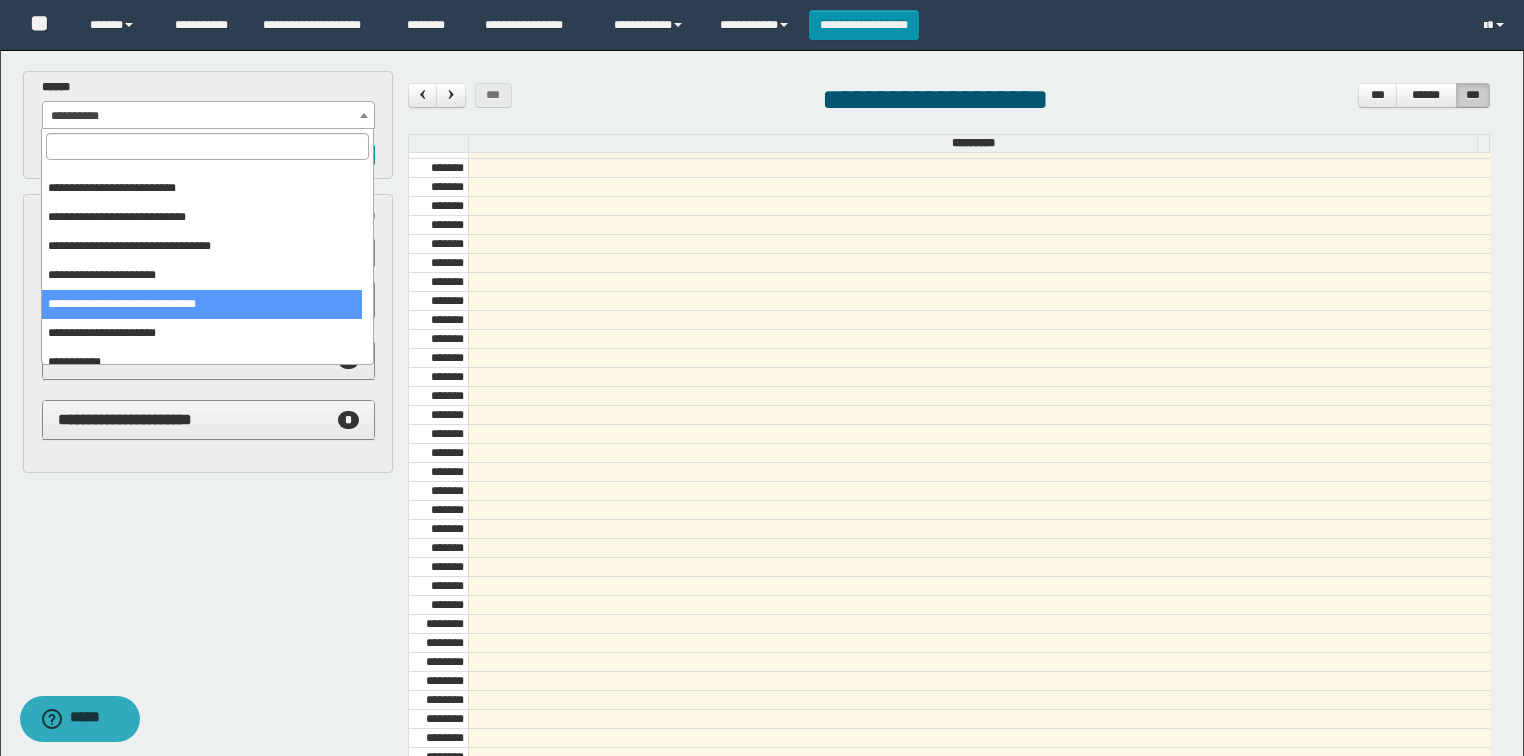 scroll, scrollTop: 120, scrollLeft: 0, axis: vertical 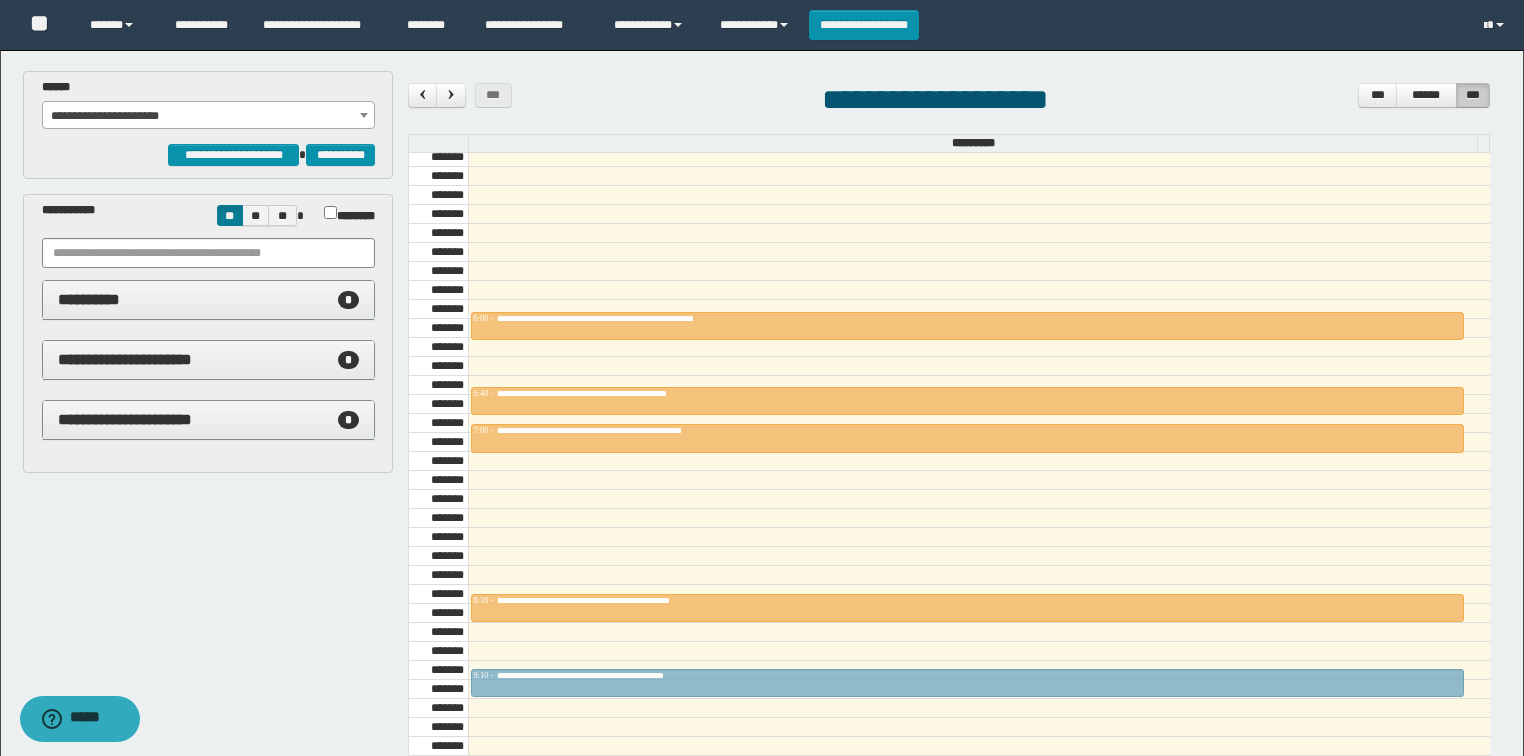 drag, startPoint x: 543, startPoint y: 275, endPoint x: 550, endPoint y: 671, distance: 396.06186 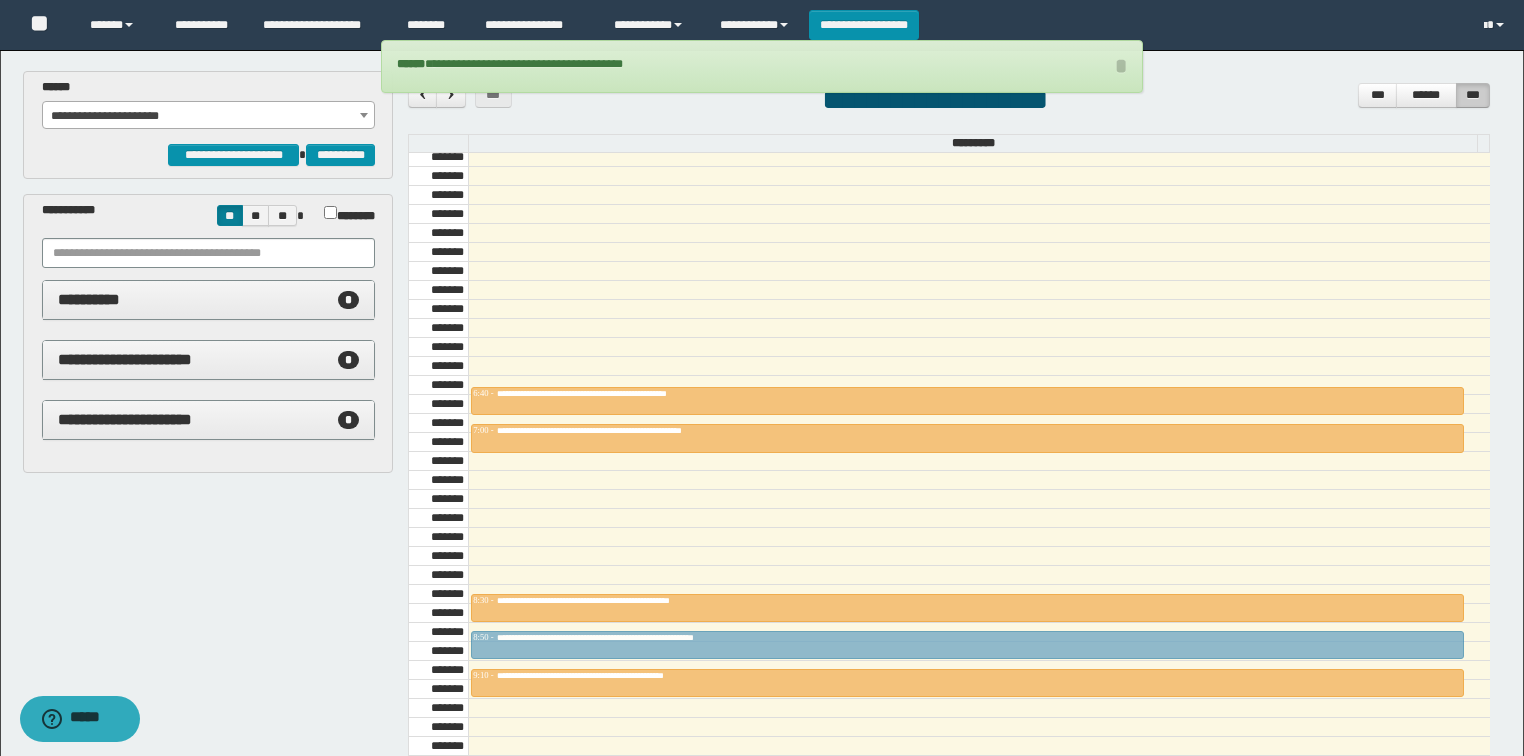 drag, startPoint x: 589, startPoint y: 315, endPoint x: 586, endPoint y: 611, distance: 296.0152 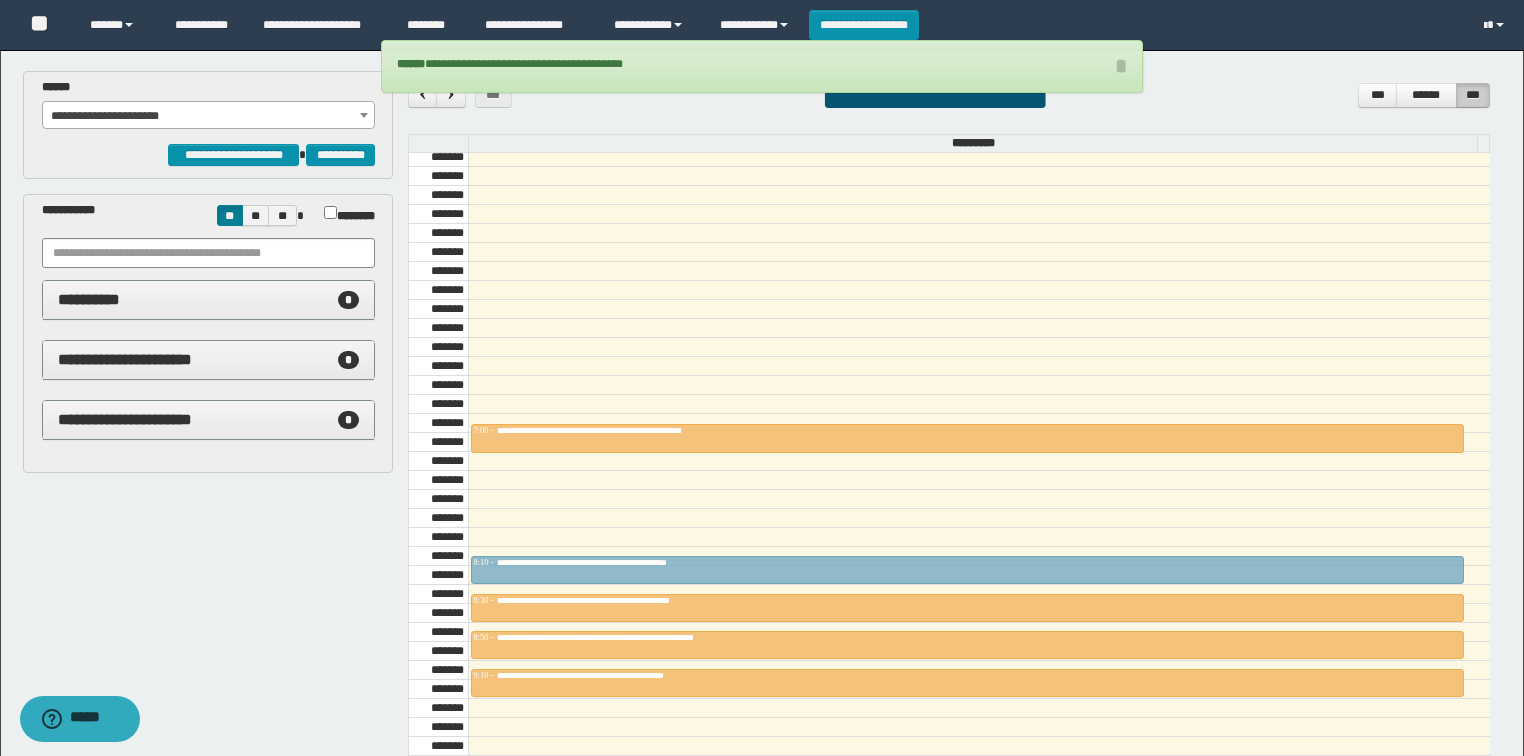 drag, startPoint x: 598, startPoint y: 410, endPoint x: 0, endPoint y: 150, distance: 652.07666 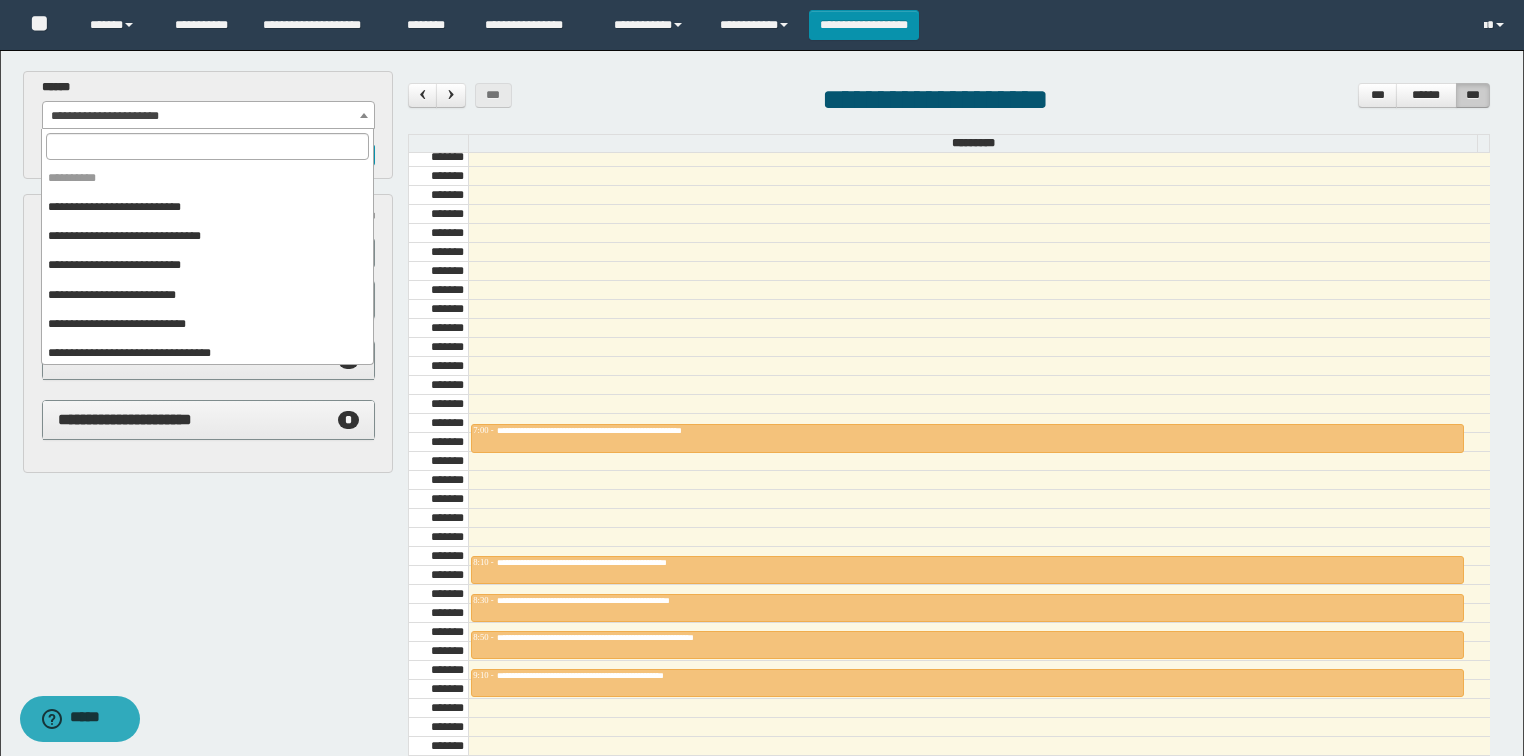 click on "**********" at bounding box center [209, 116] 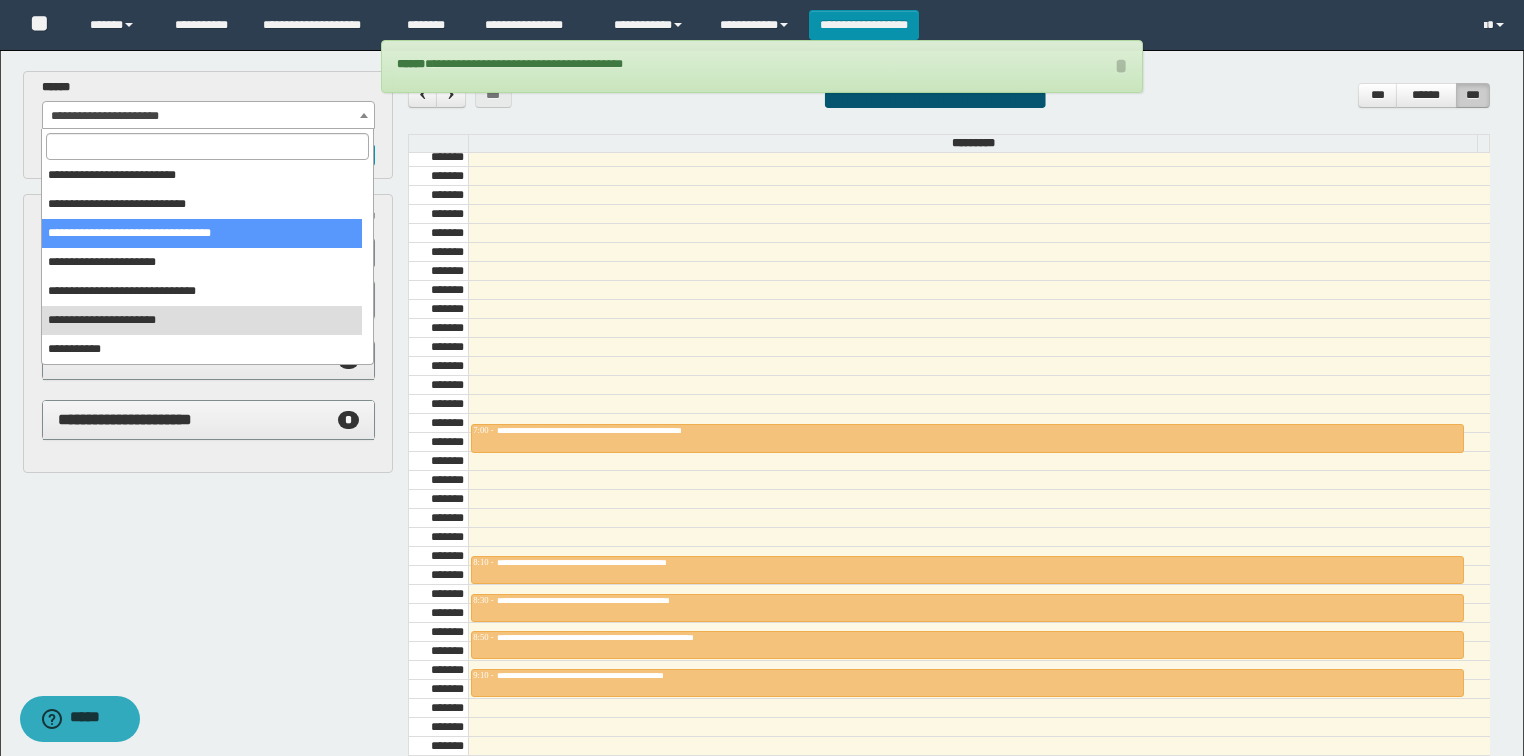 scroll, scrollTop: 40, scrollLeft: 0, axis: vertical 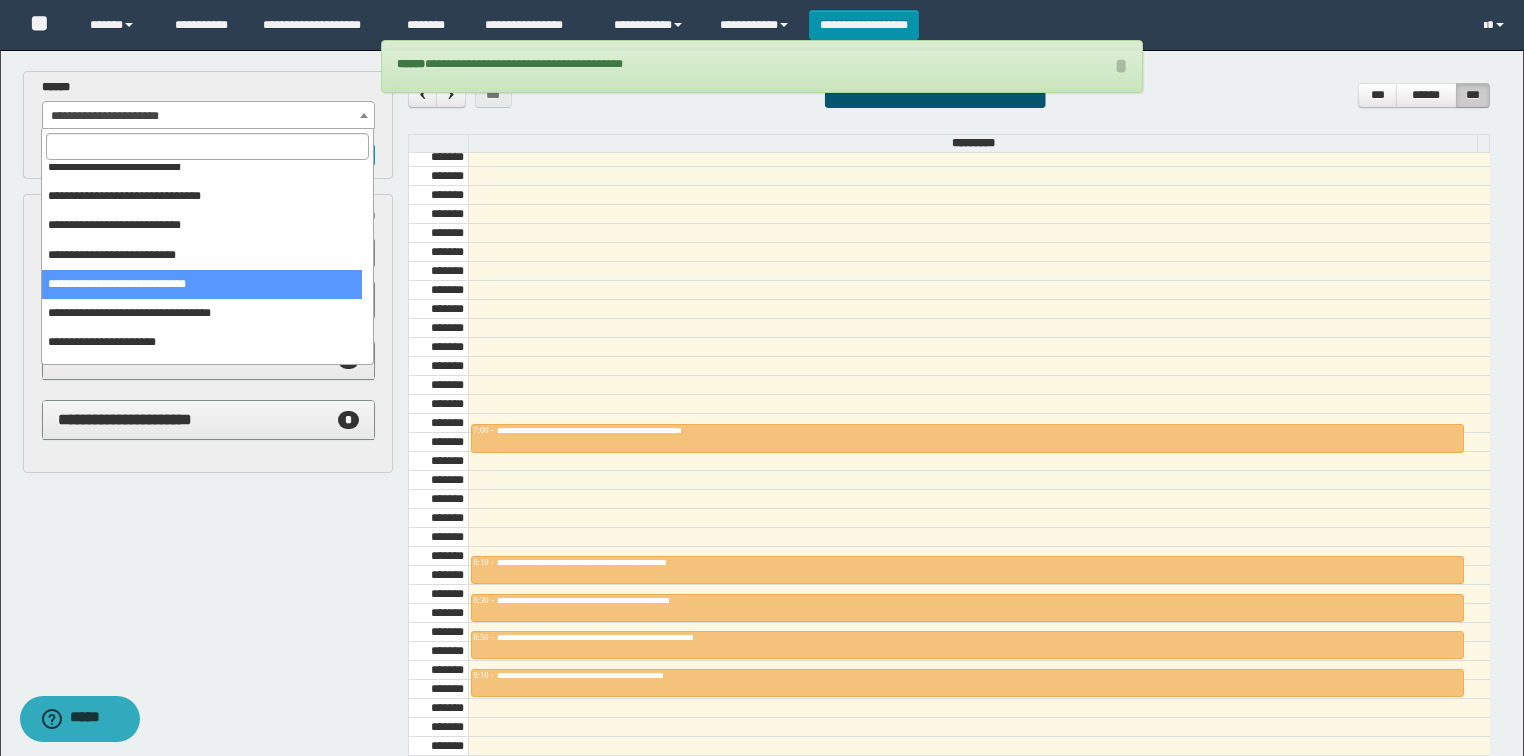 drag, startPoint x: 130, startPoint y: 277, endPoint x: 142, endPoint y: 285, distance: 14.422205 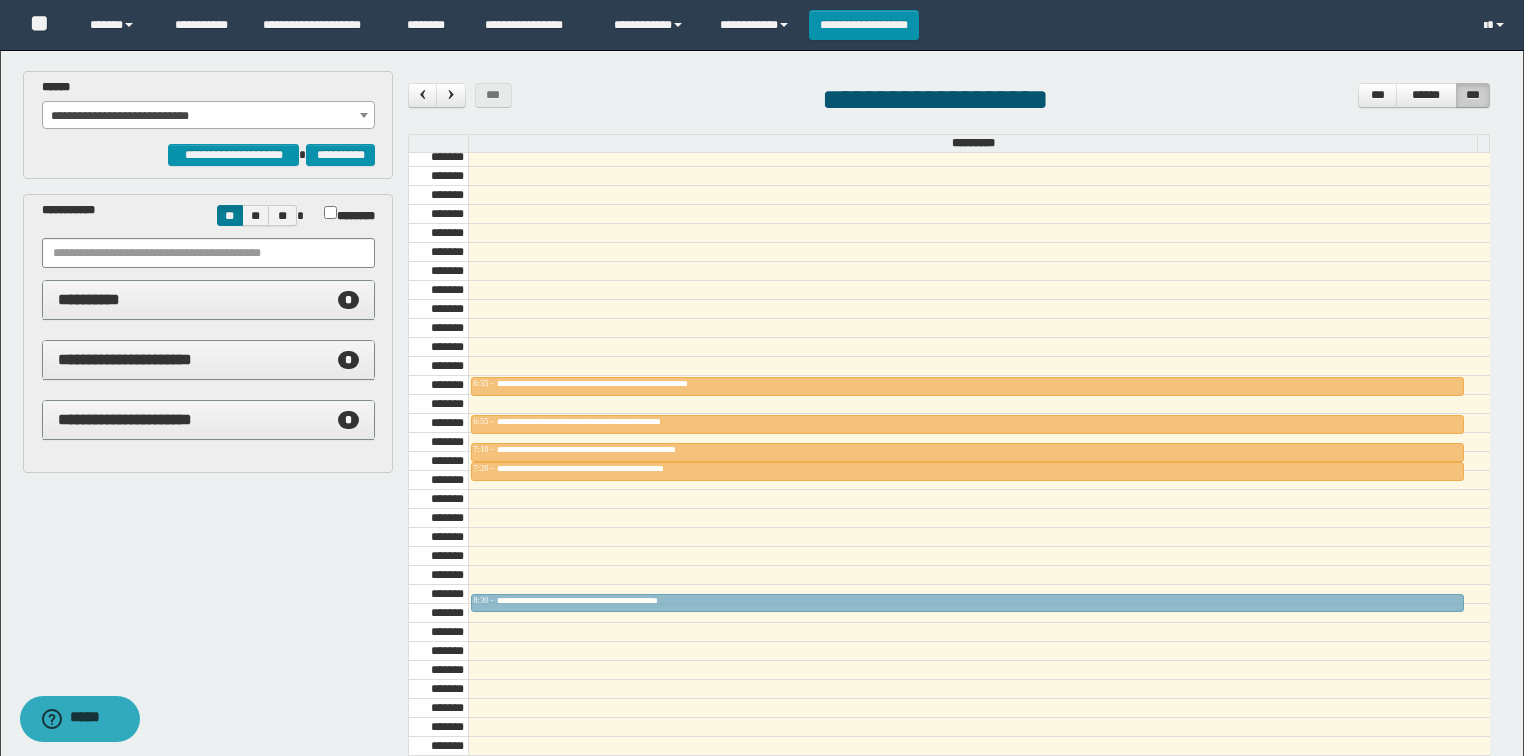 drag, startPoint x: 580, startPoint y: 349, endPoint x: 546, endPoint y: 588, distance: 241.4063 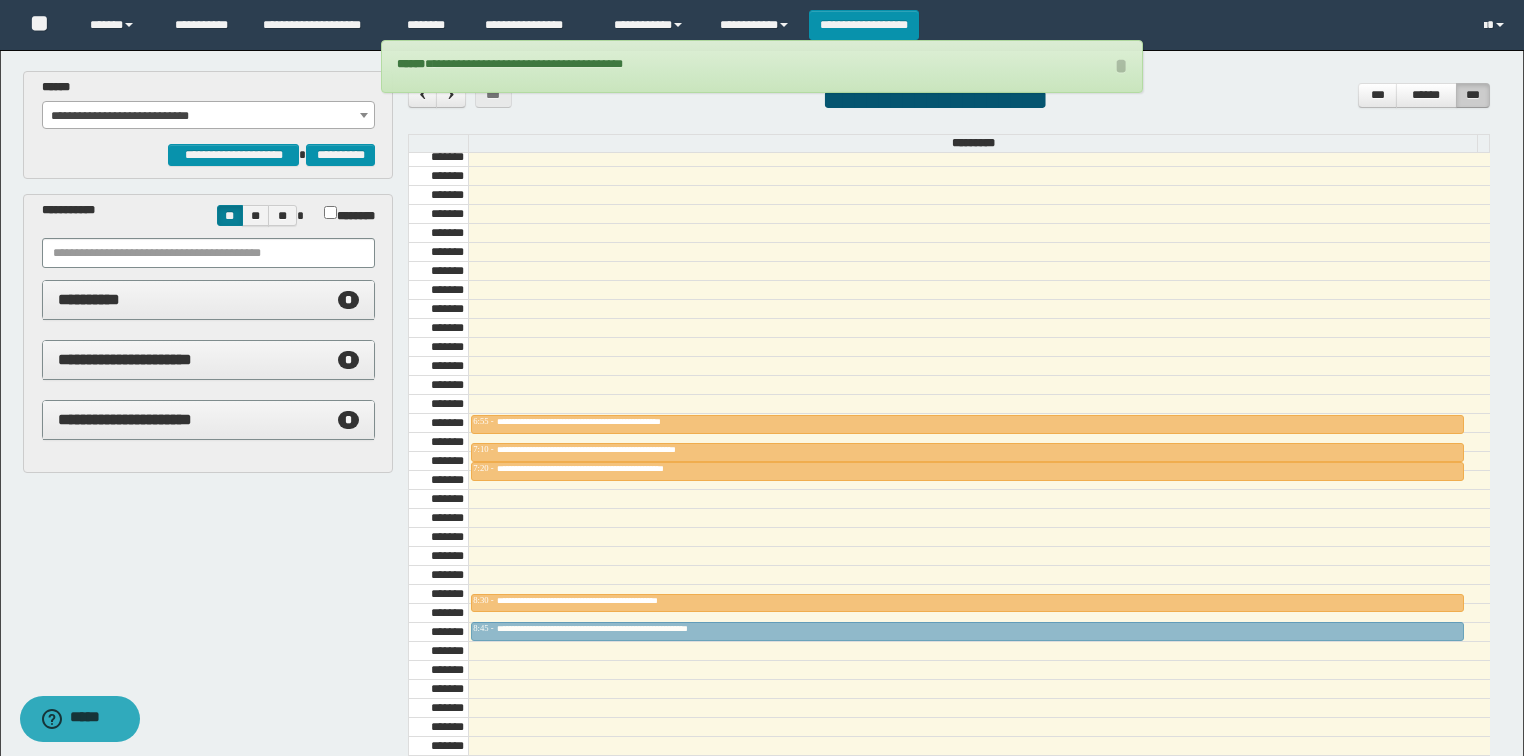drag, startPoint x: 569, startPoint y: 385, endPoint x: 576, endPoint y: 627, distance: 242.10121 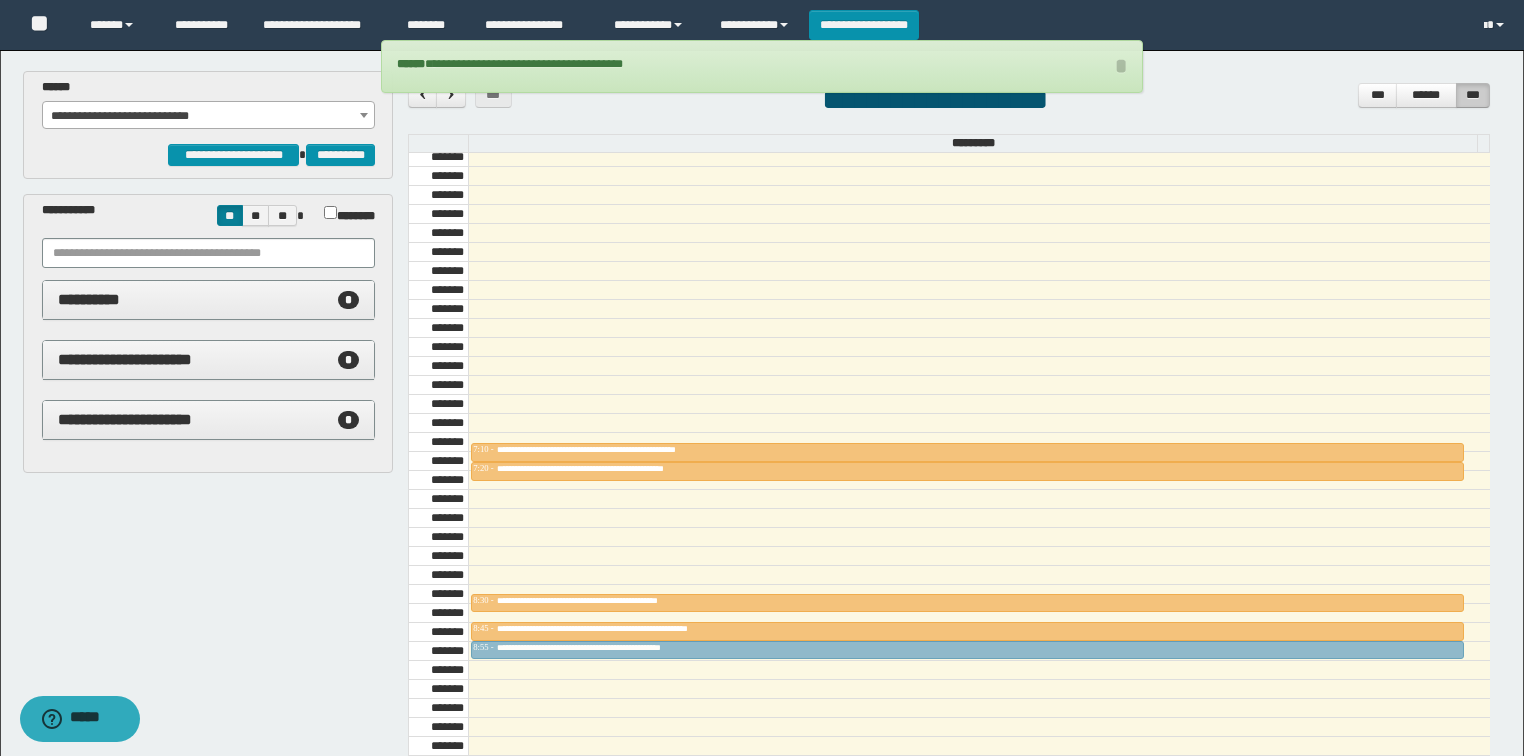drag, startPoint x: 586, startPoint y: 420, endPoint x: 595, endPoint y: 650, distance: 230.17603 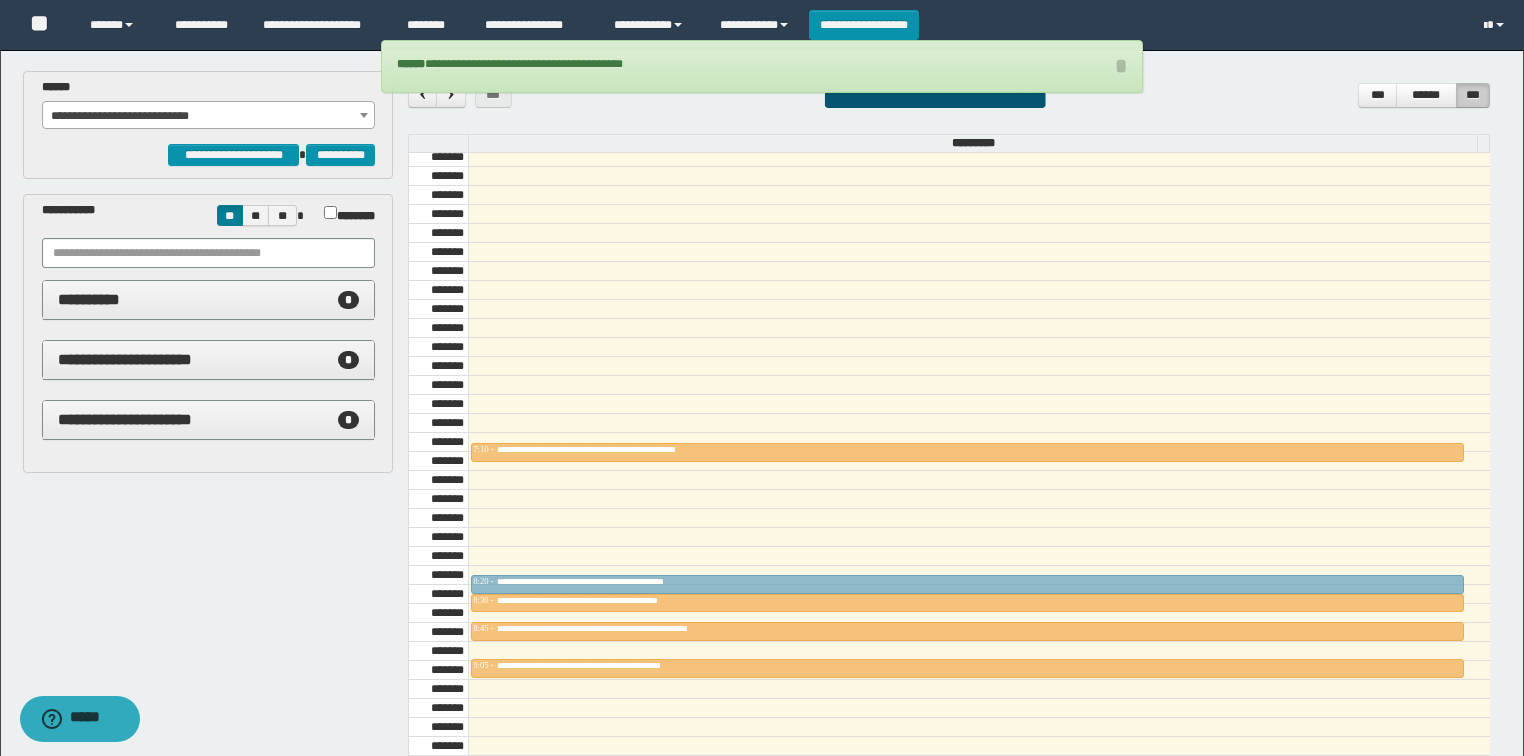 drag, startPoint x: 573, startPoint y: 466, endPoint x: 784, endPoint y: 399, distance: 221.38202 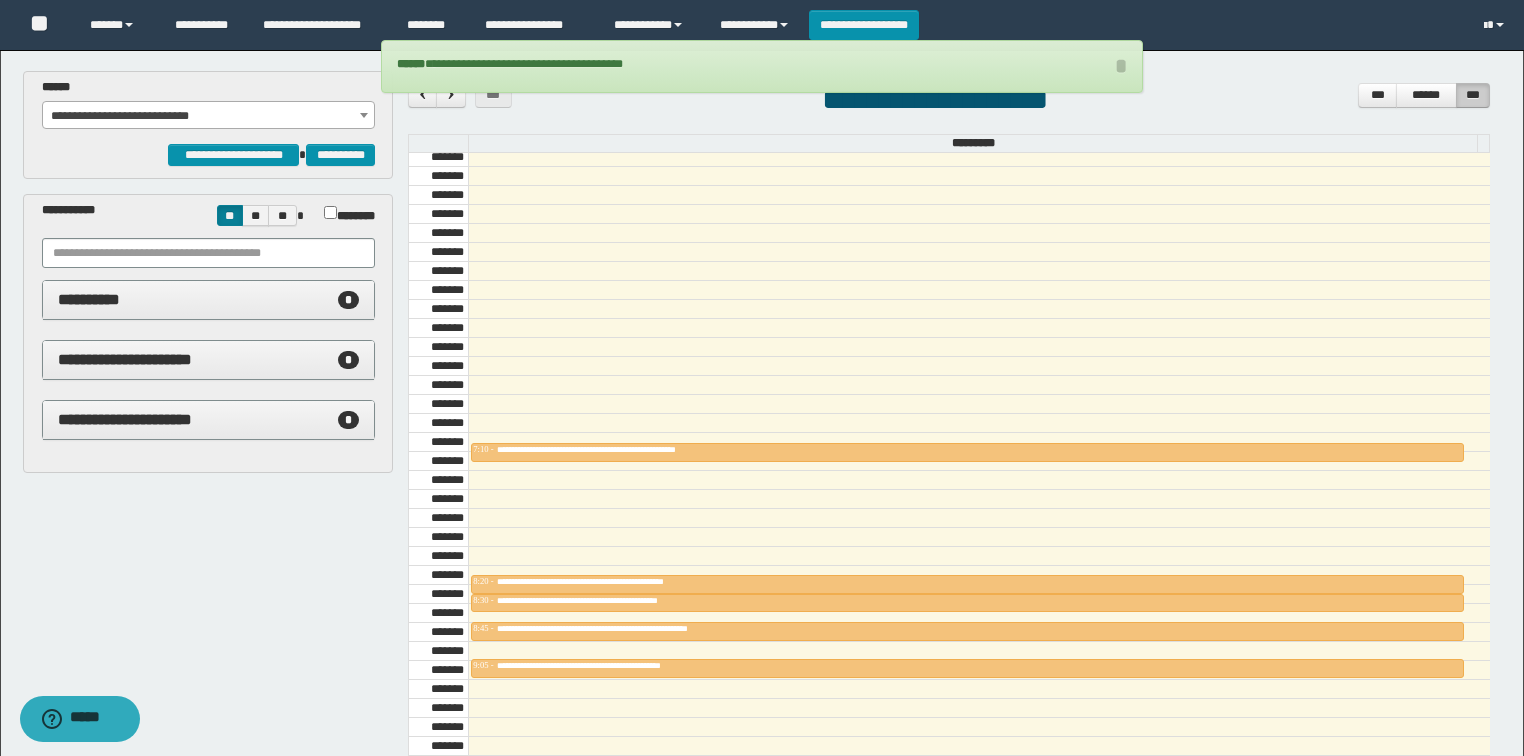 click on "**********" at bounding box center (209, 116) 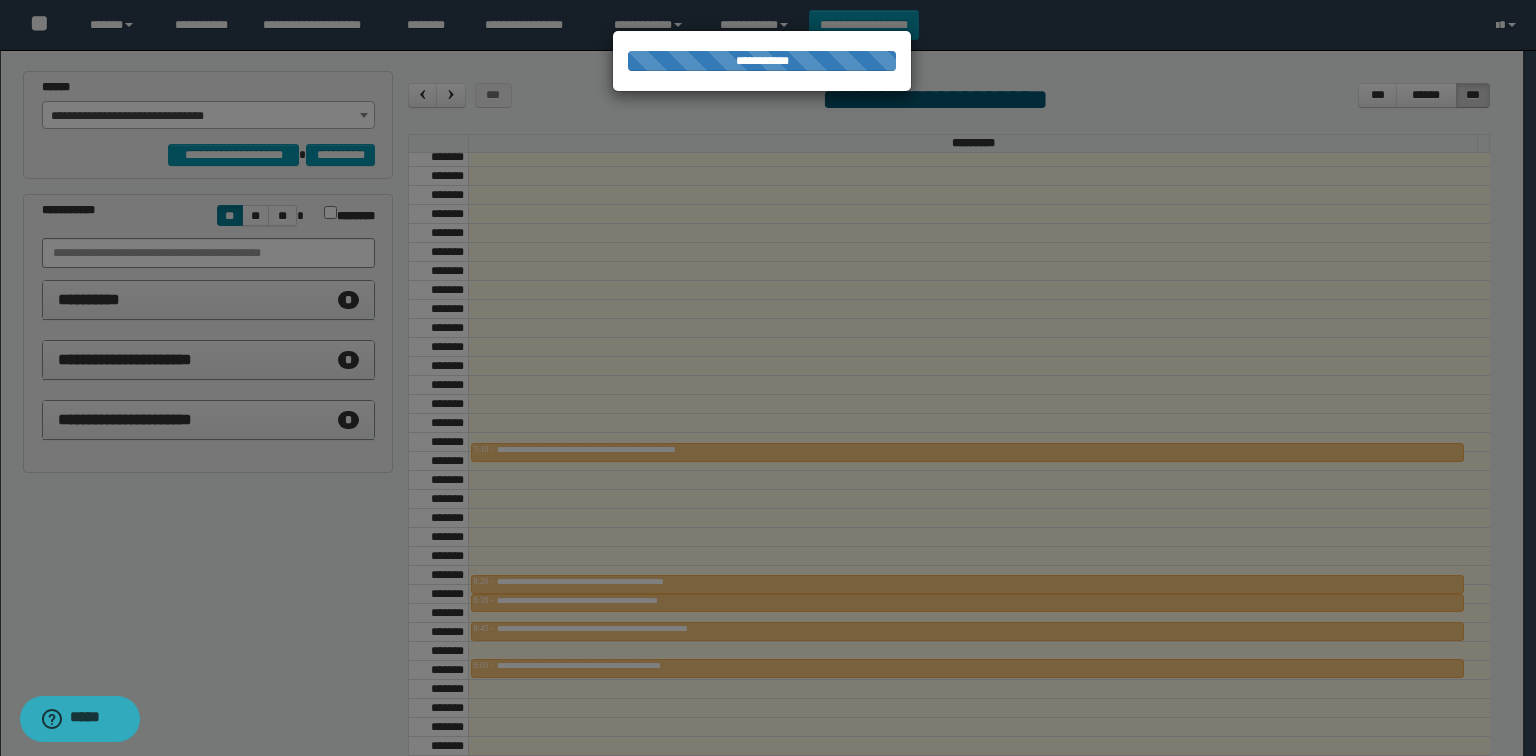 click at bounding box center [768, 378] 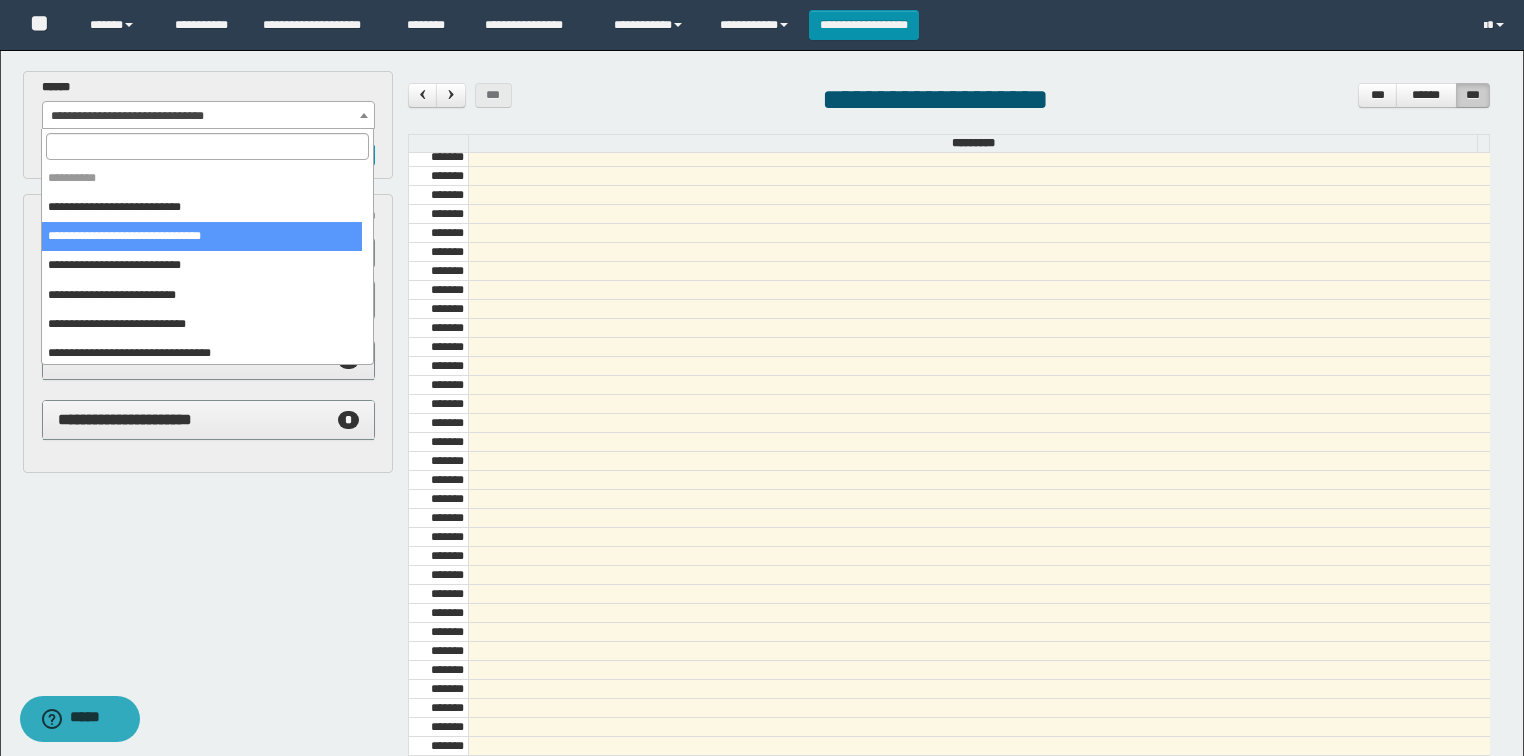 click on "**********" at bounding box center [209, 116] 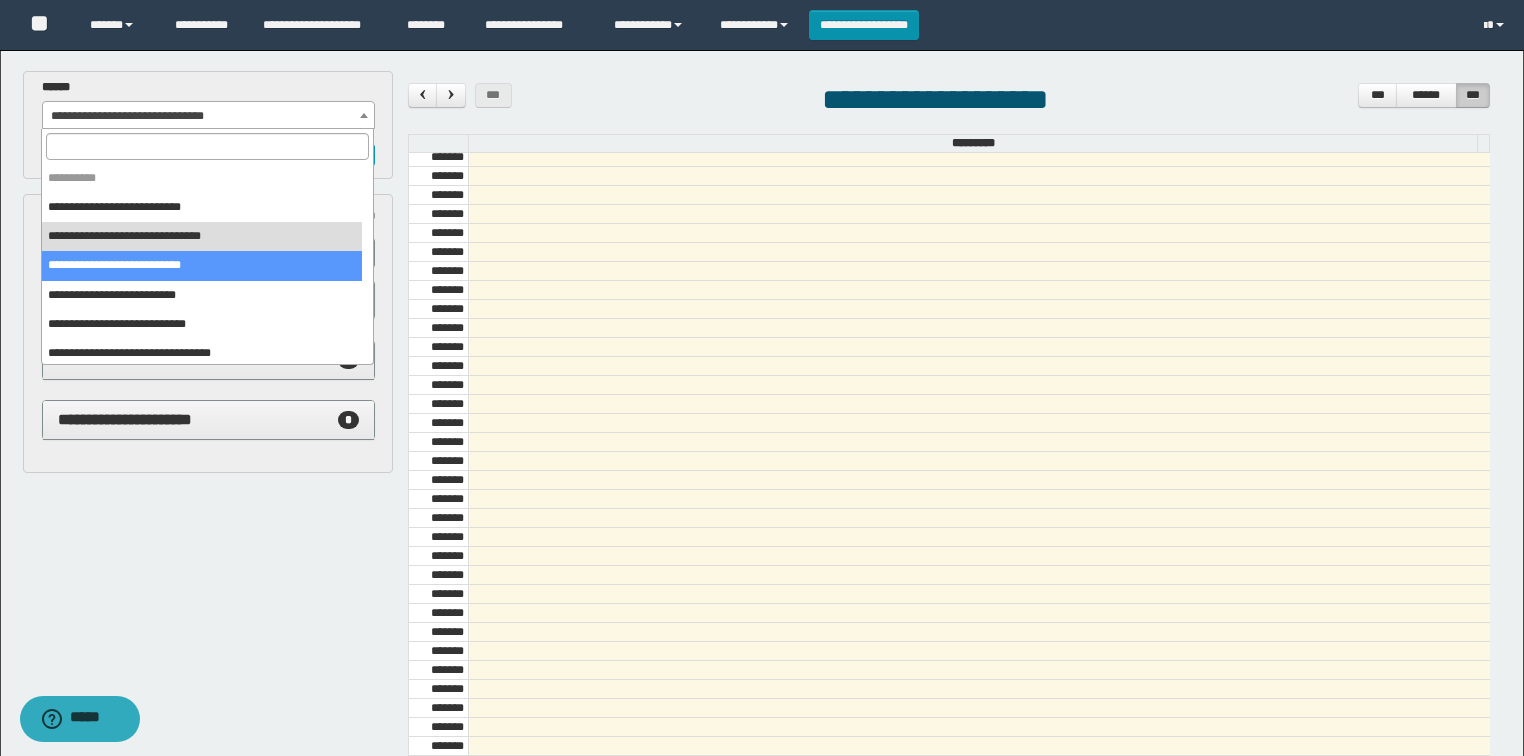 drag, startPoint x: 184, startPoint y: 263, endPoint x: 660, endPoint y: 484, distance: 524.8019 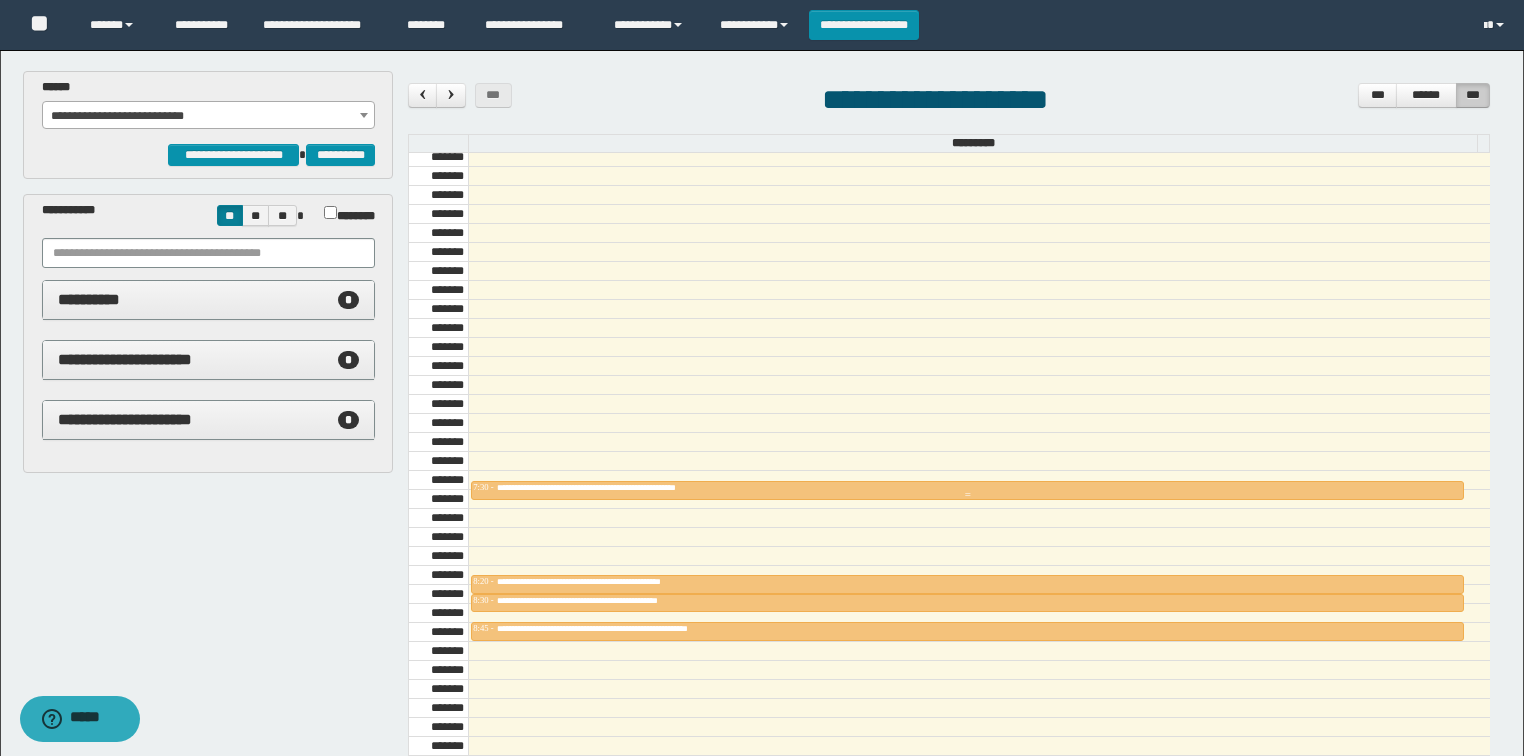click on "**********" at bounding box center [632, 487] 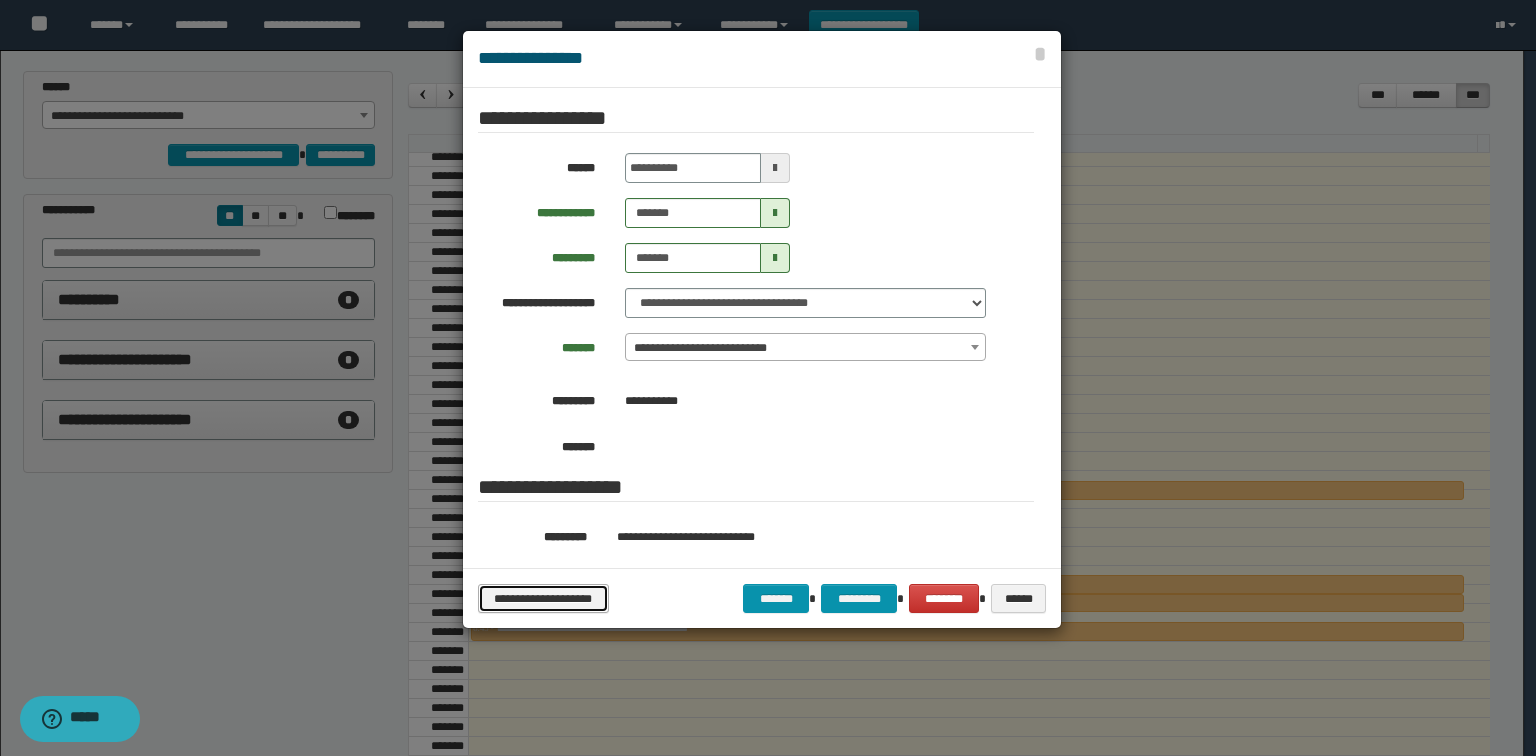 click on "**********" at bounding box center (543, 599) 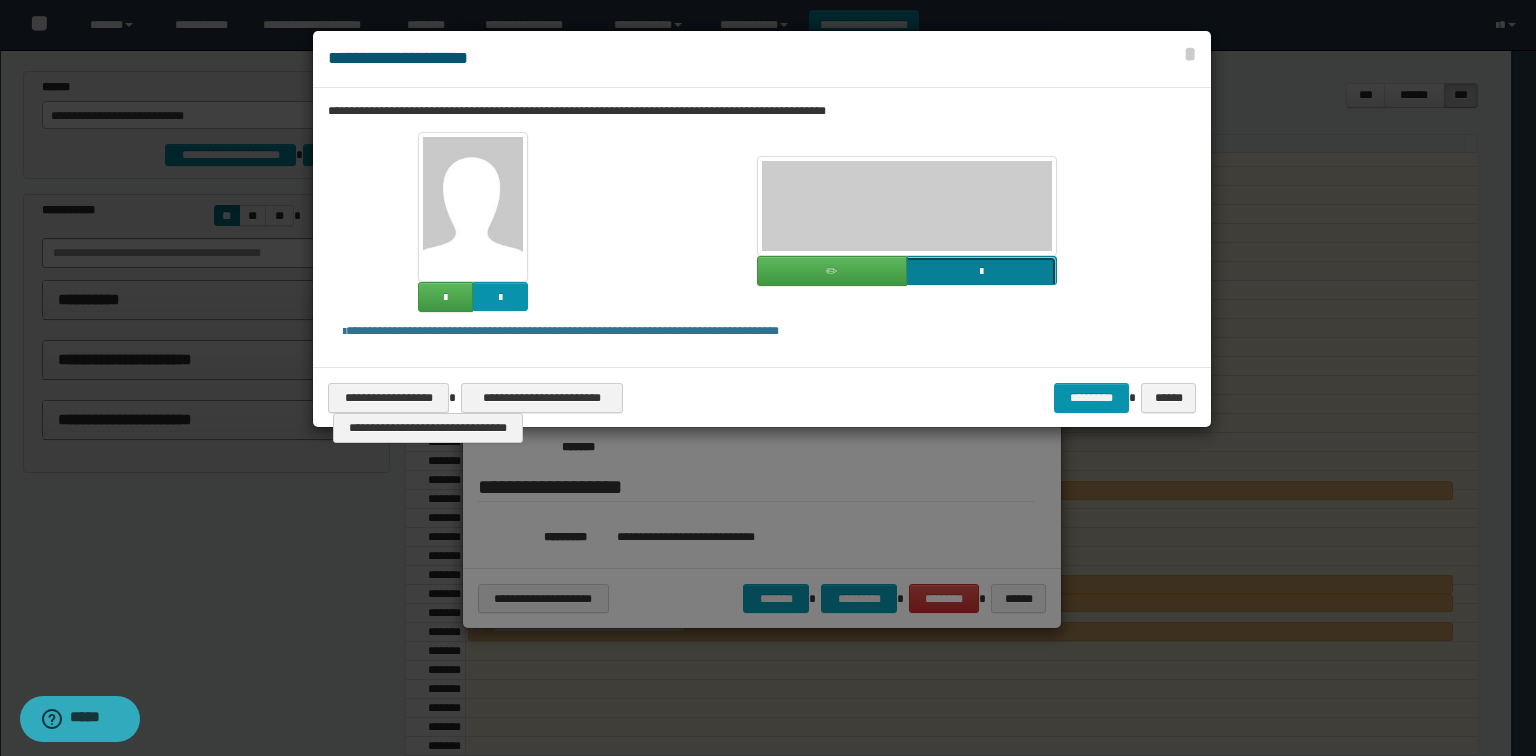 click at bounding box center (-835, 407) 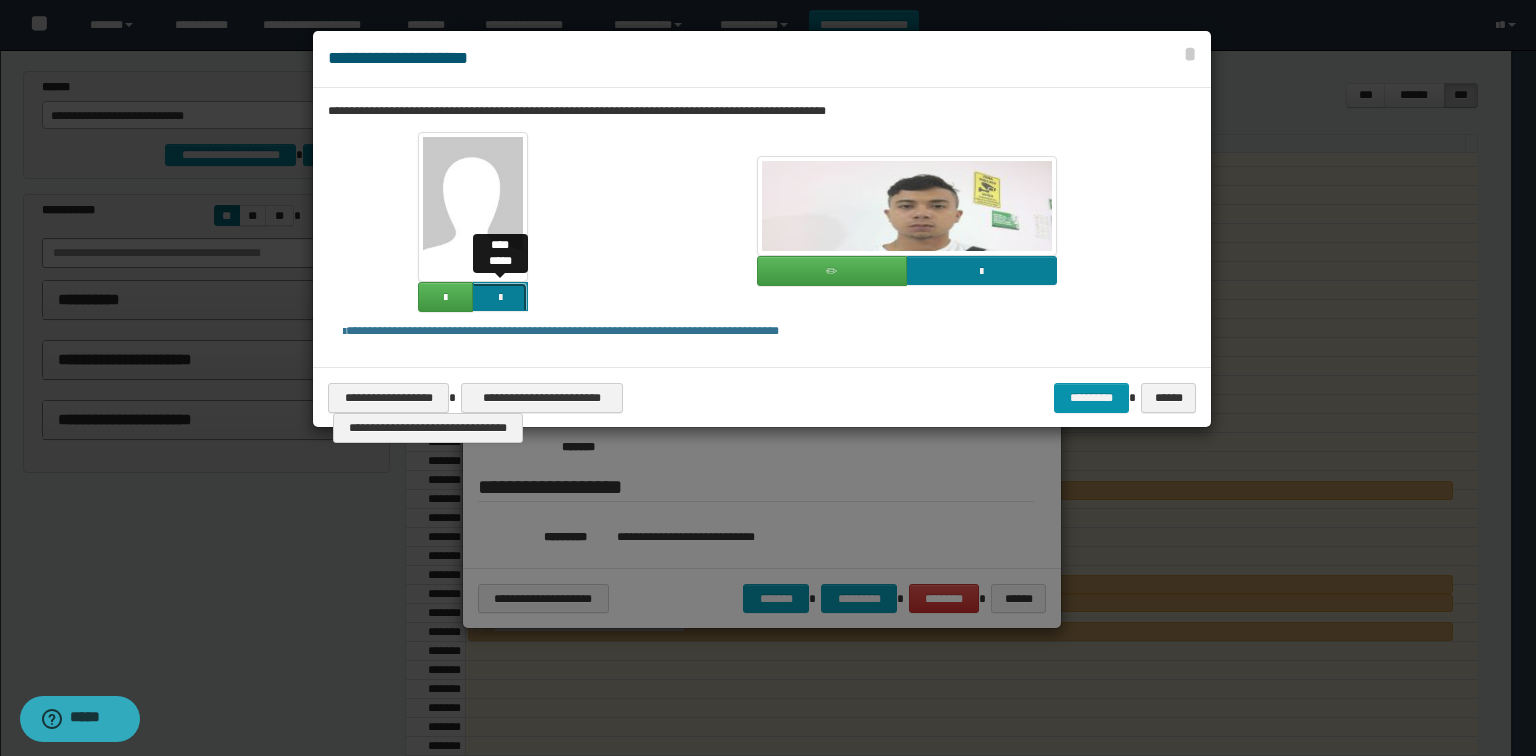 click at bounding box center [-1364, 433] 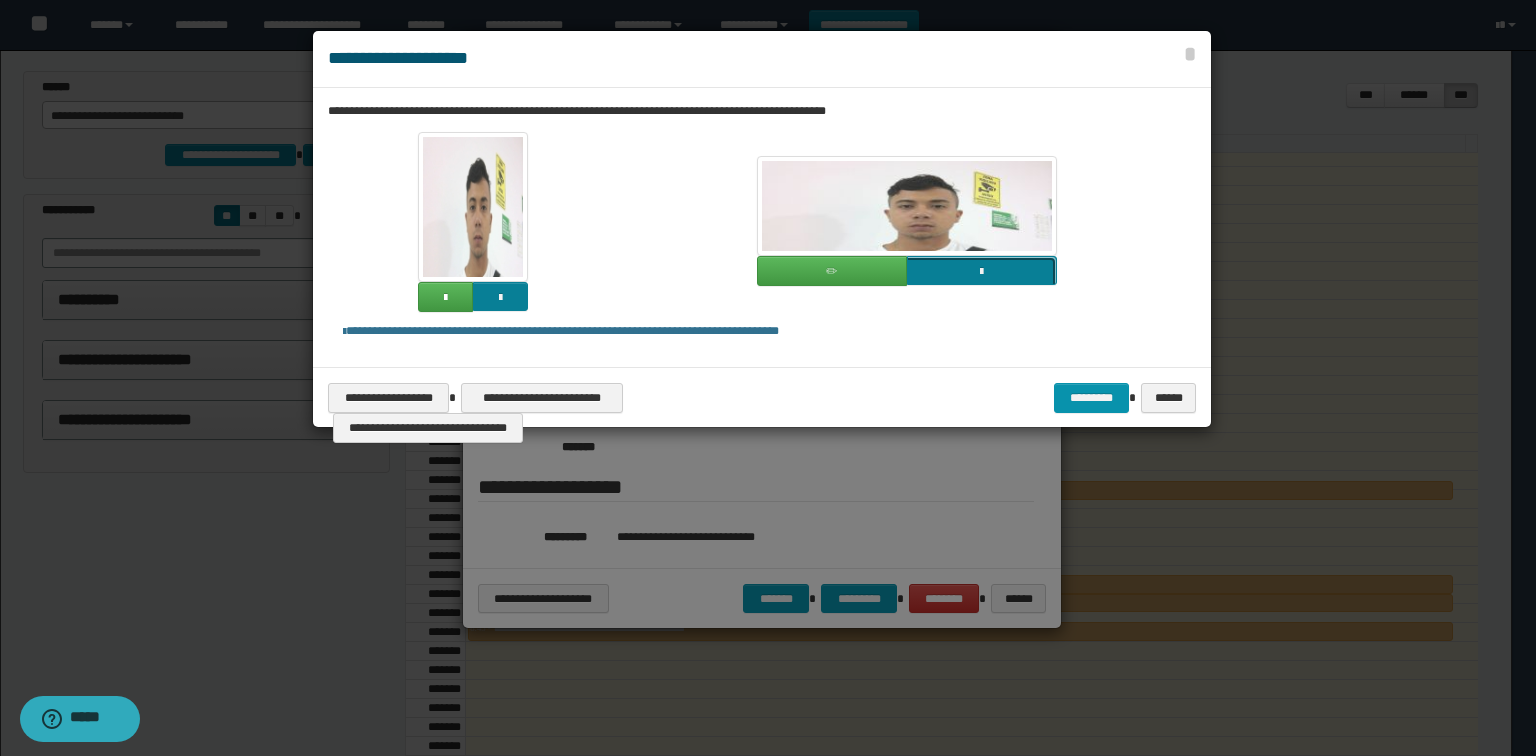 click at bounding box center (-835, 407) 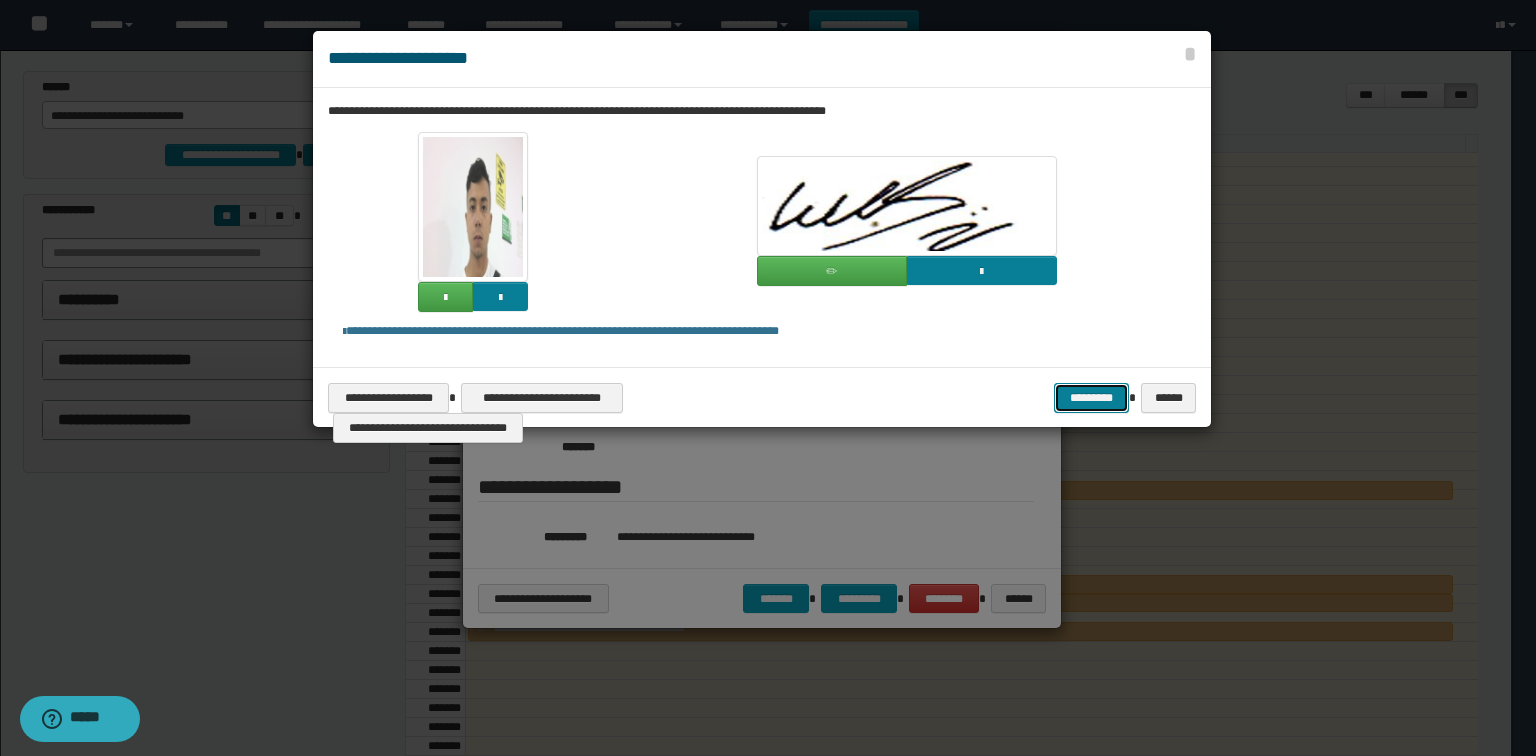 click on "*********" at bounding box center [1091, 398] 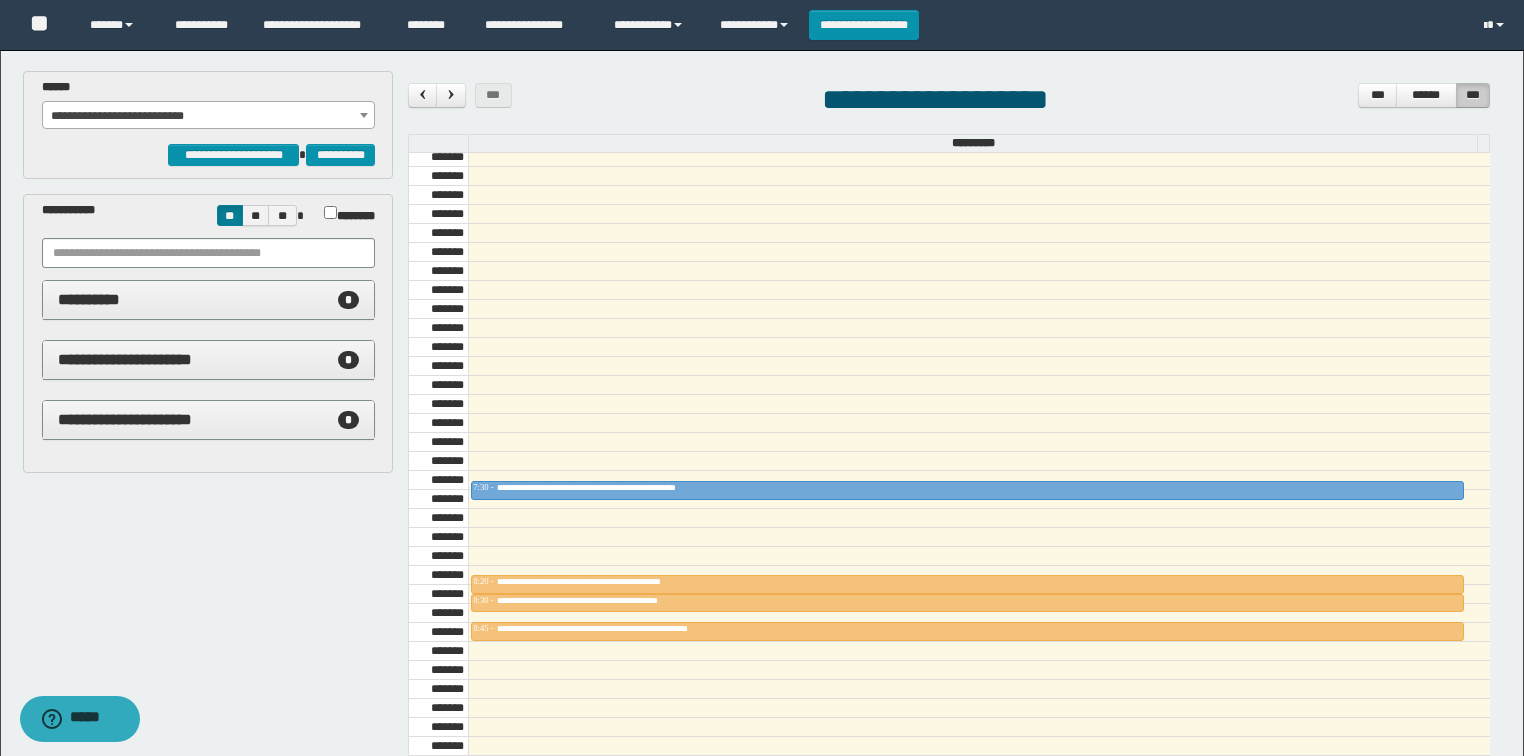 click at bounding box center [979, 708] 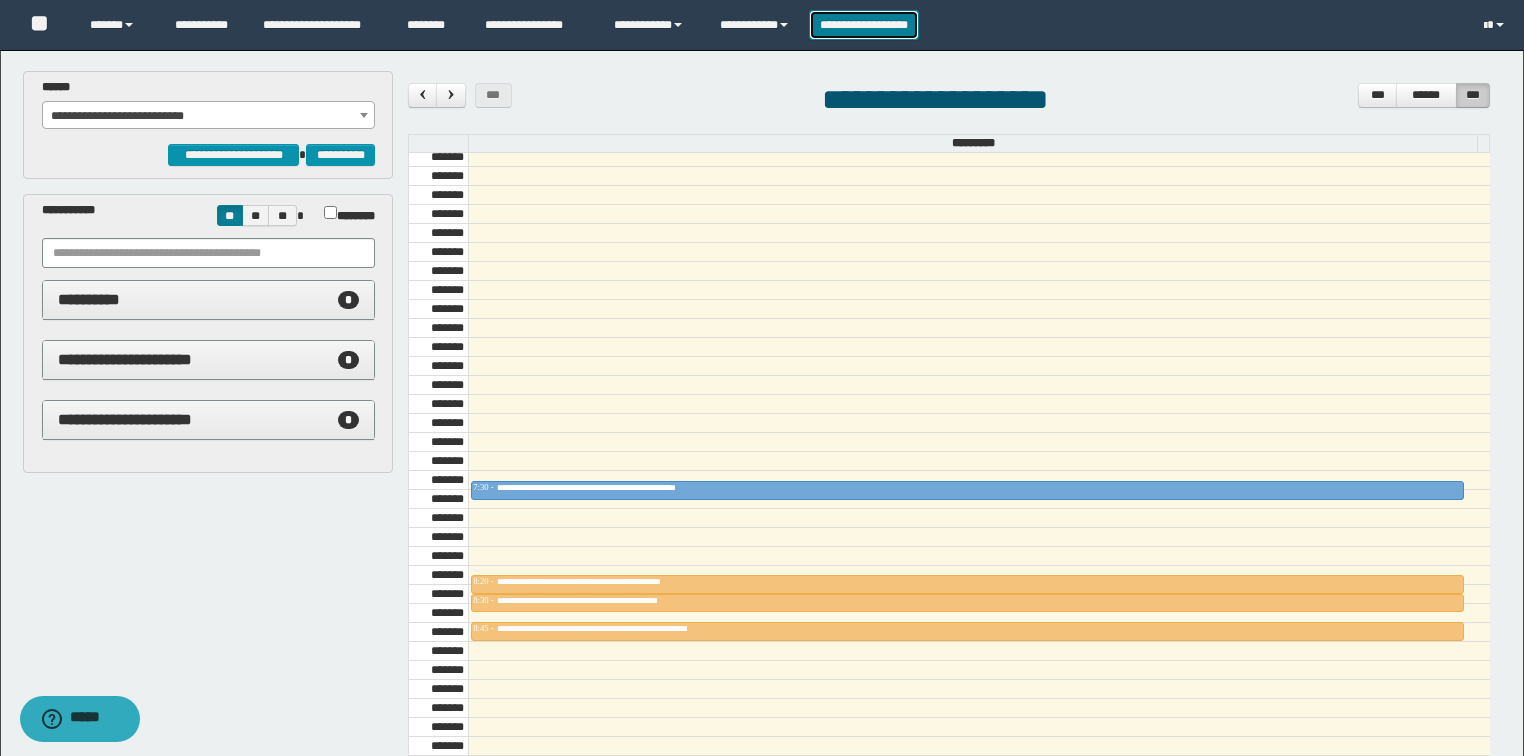 click on "**********" at bounding box center (864, 25) 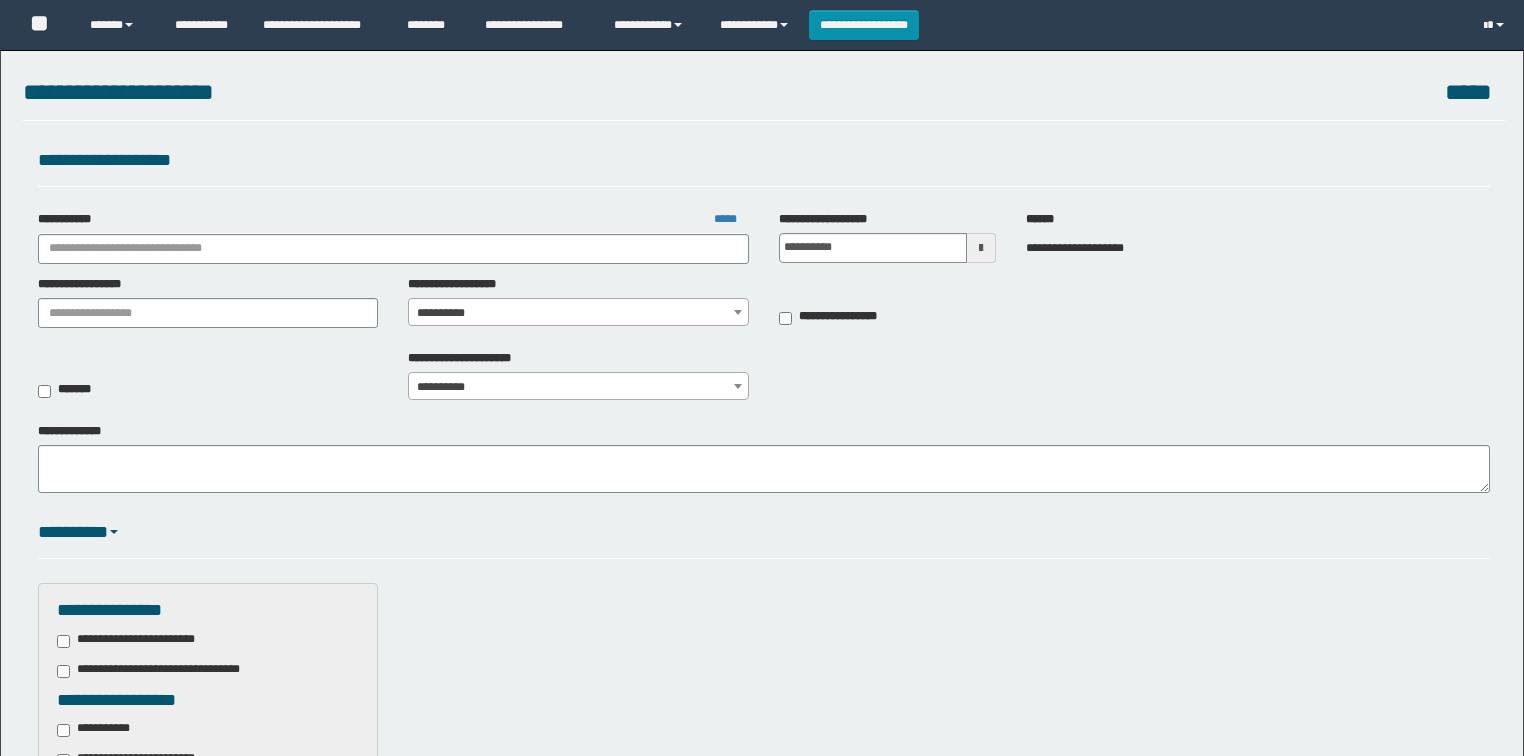 scroll, scrollTop: 0, scrollLeft: 0, axis: both 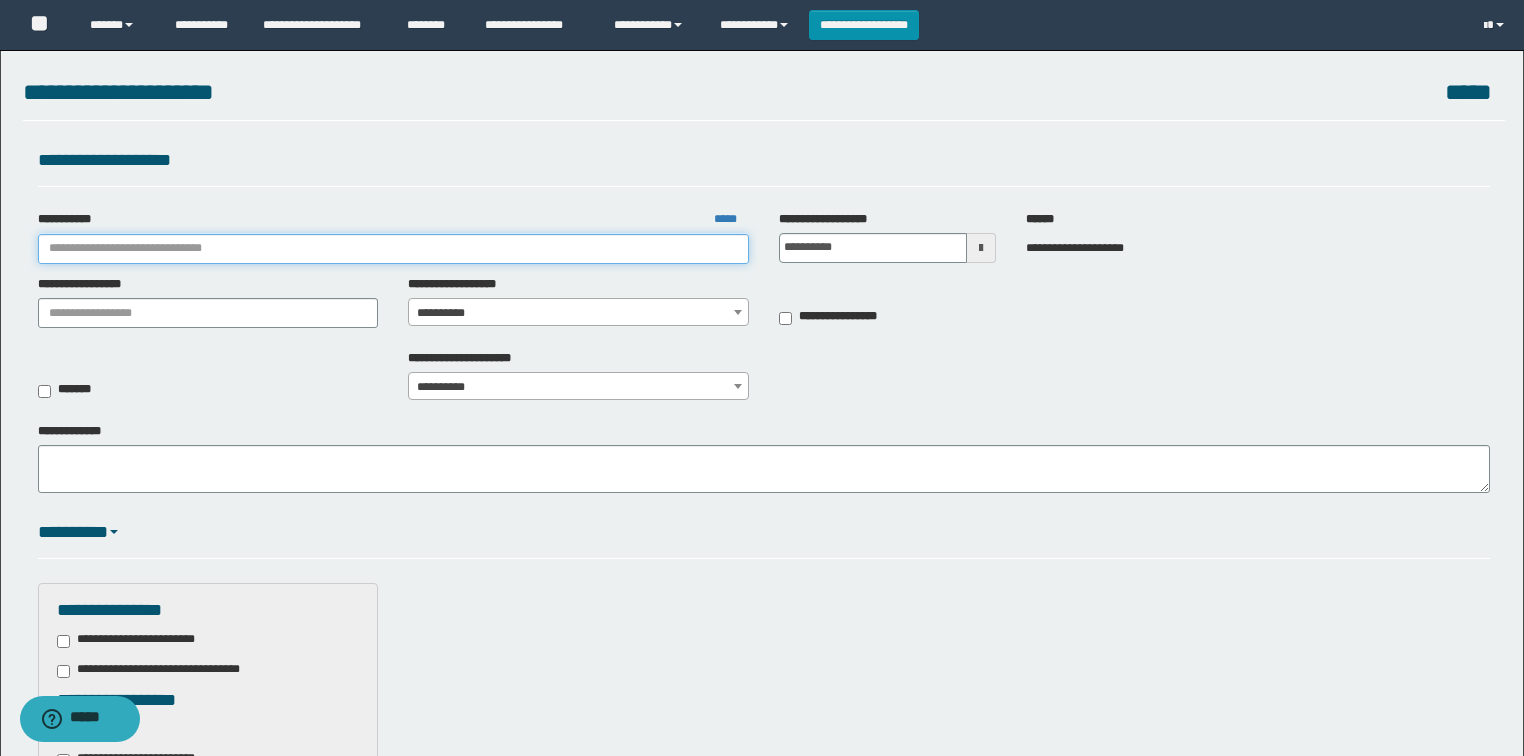 click on "**********" at bounding box center (393, 249) 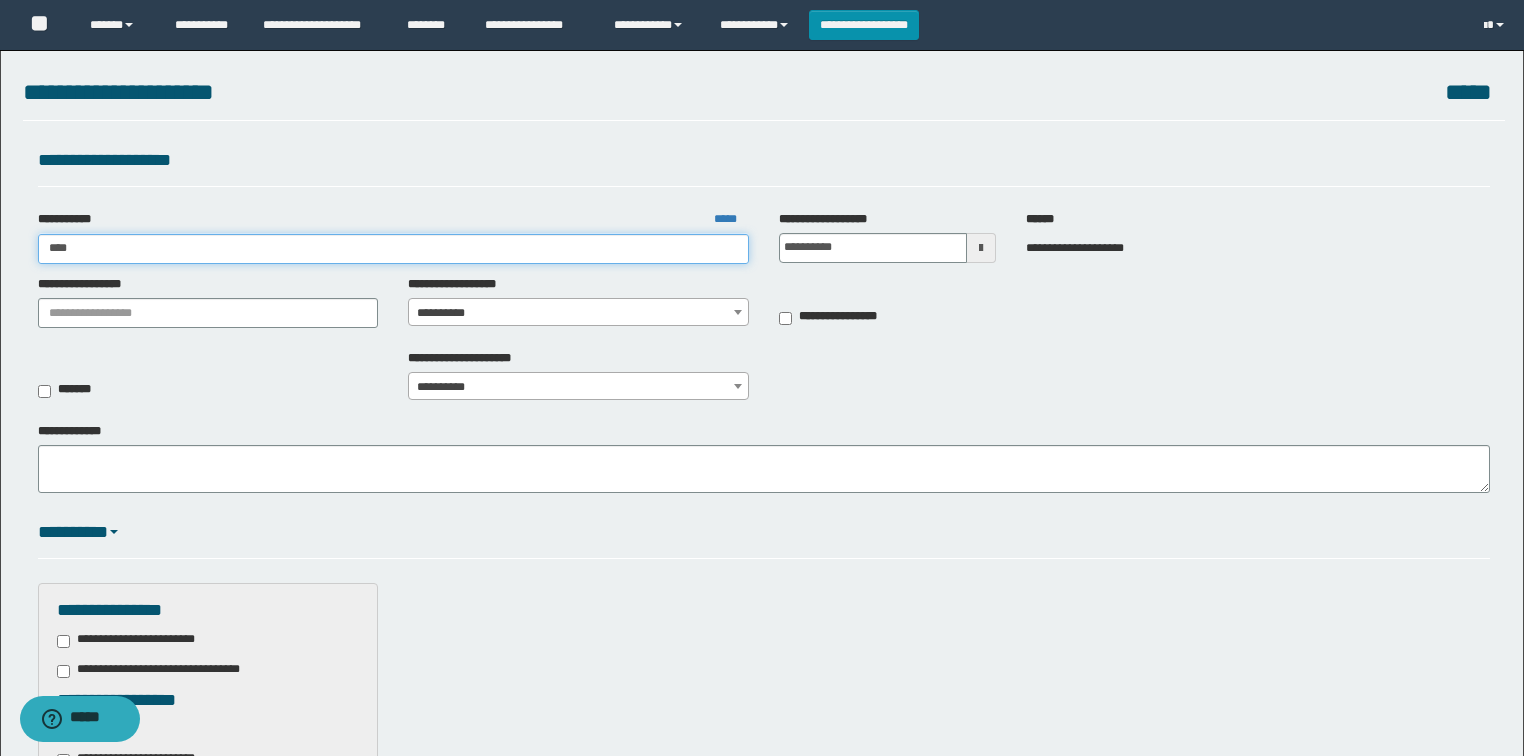 type on "*****" 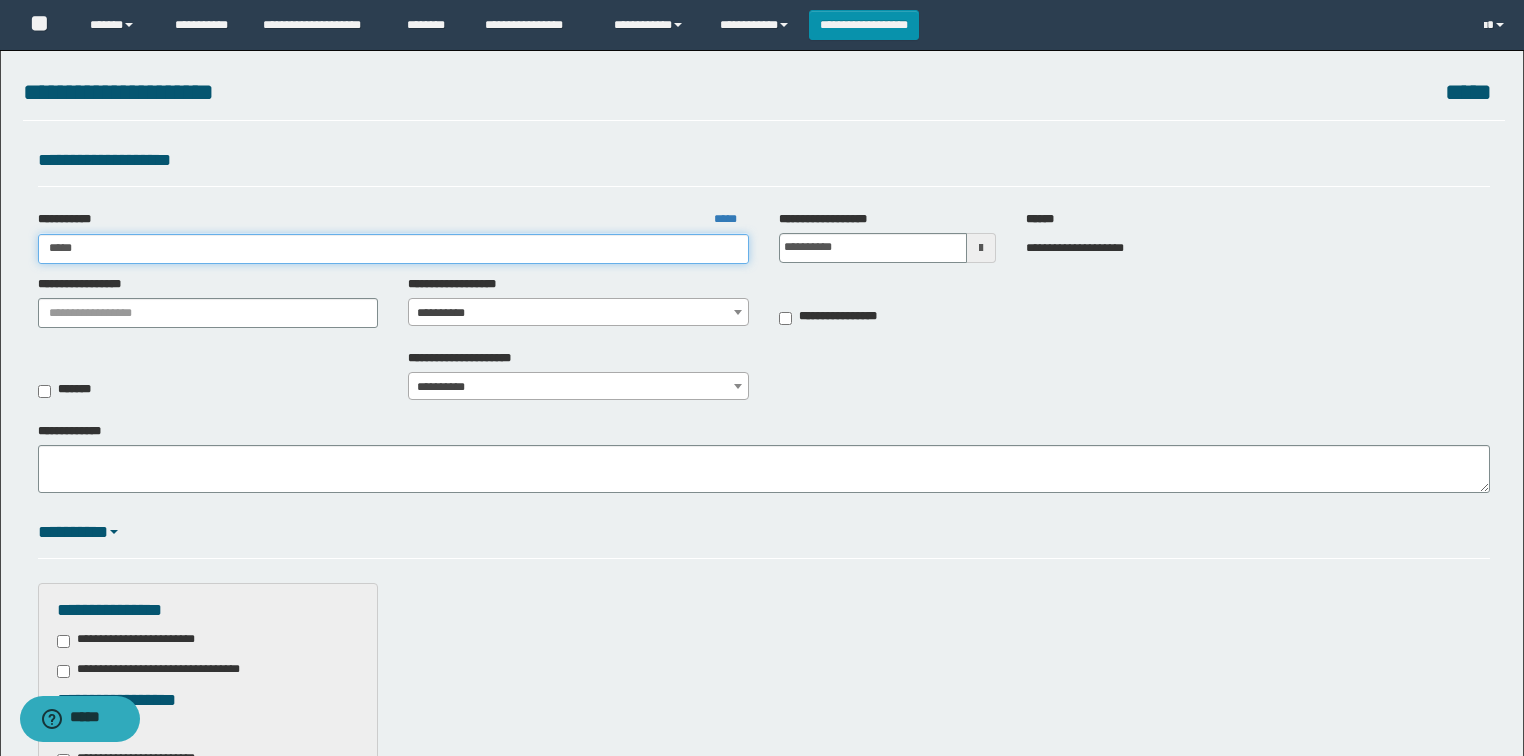 type on "*****" 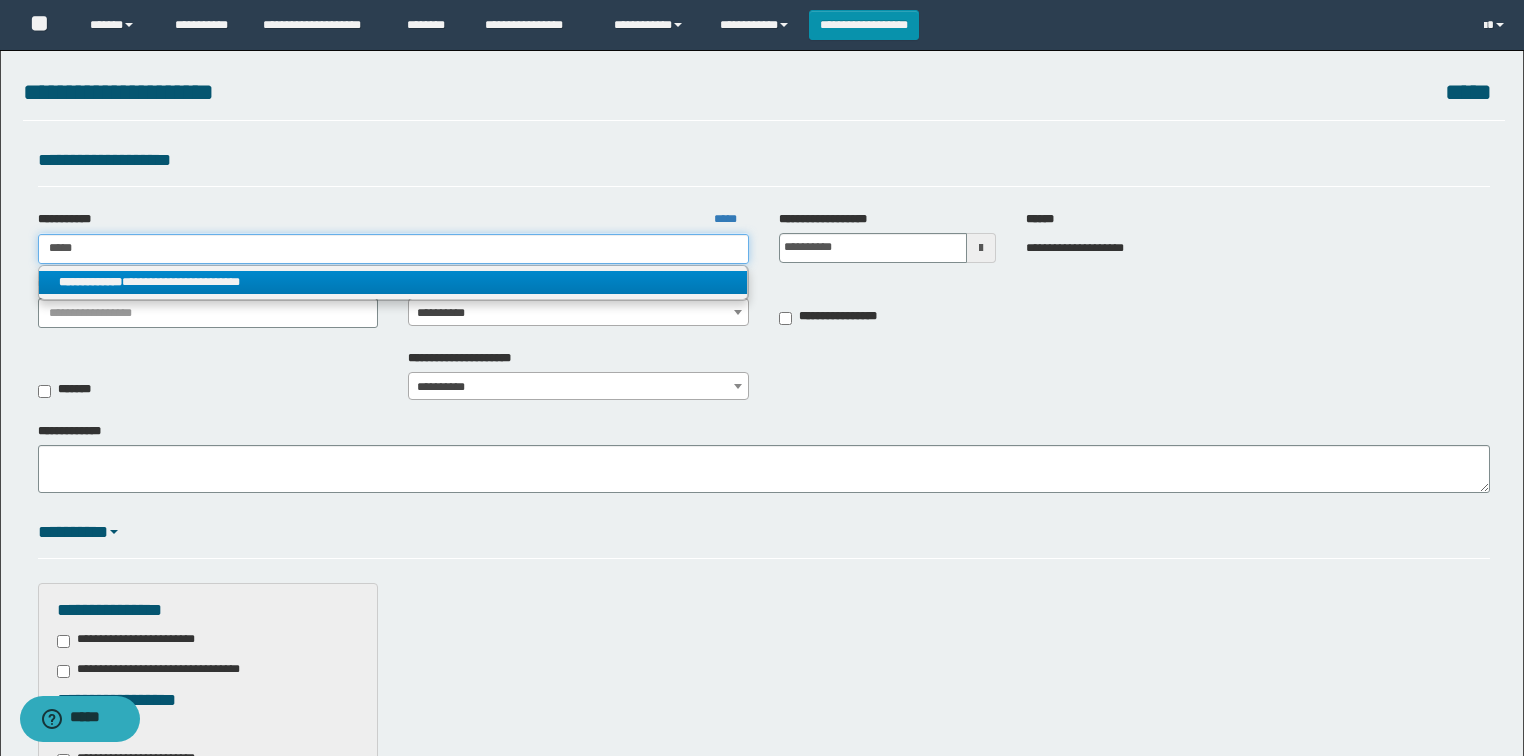 type on "*****" 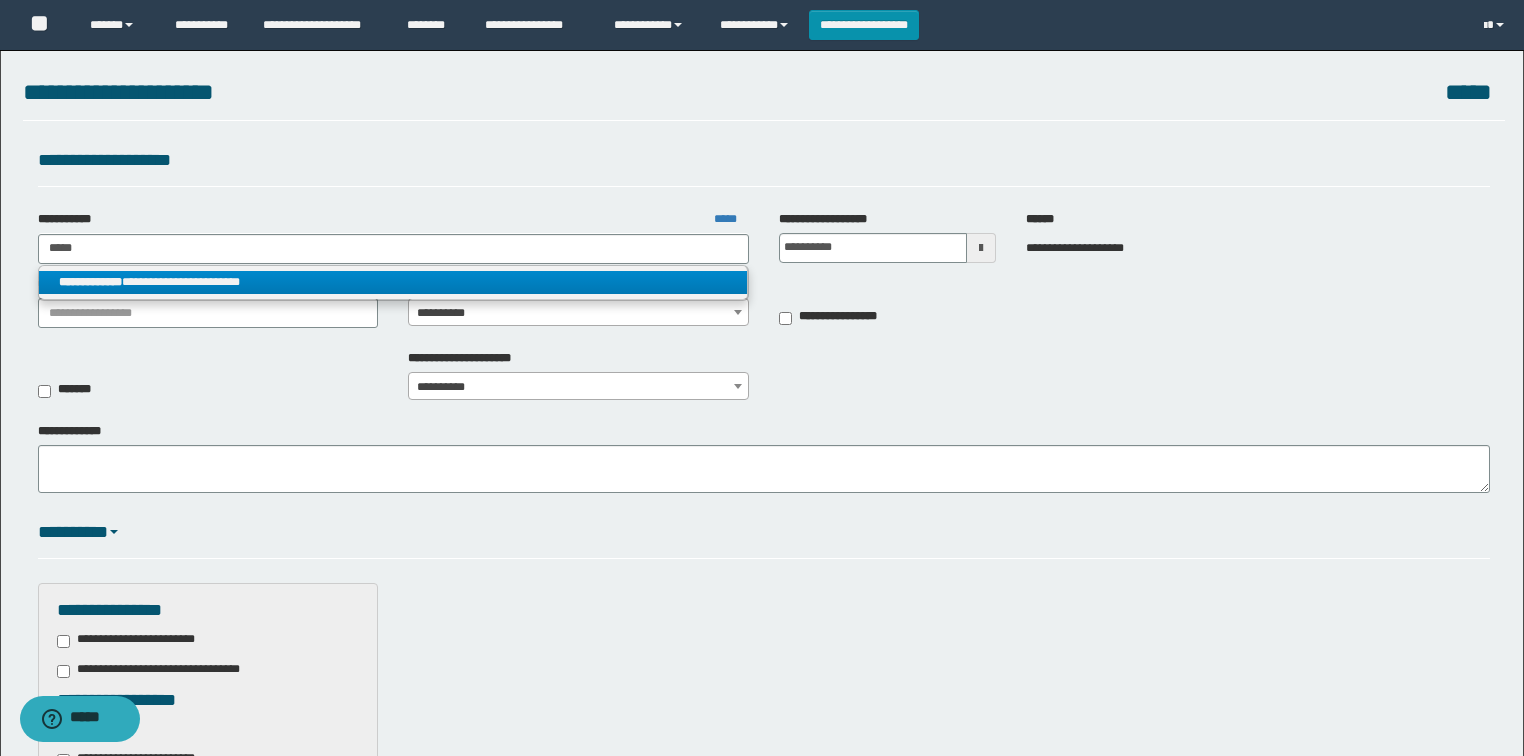click on "**********" at bounding box center [393, 282] 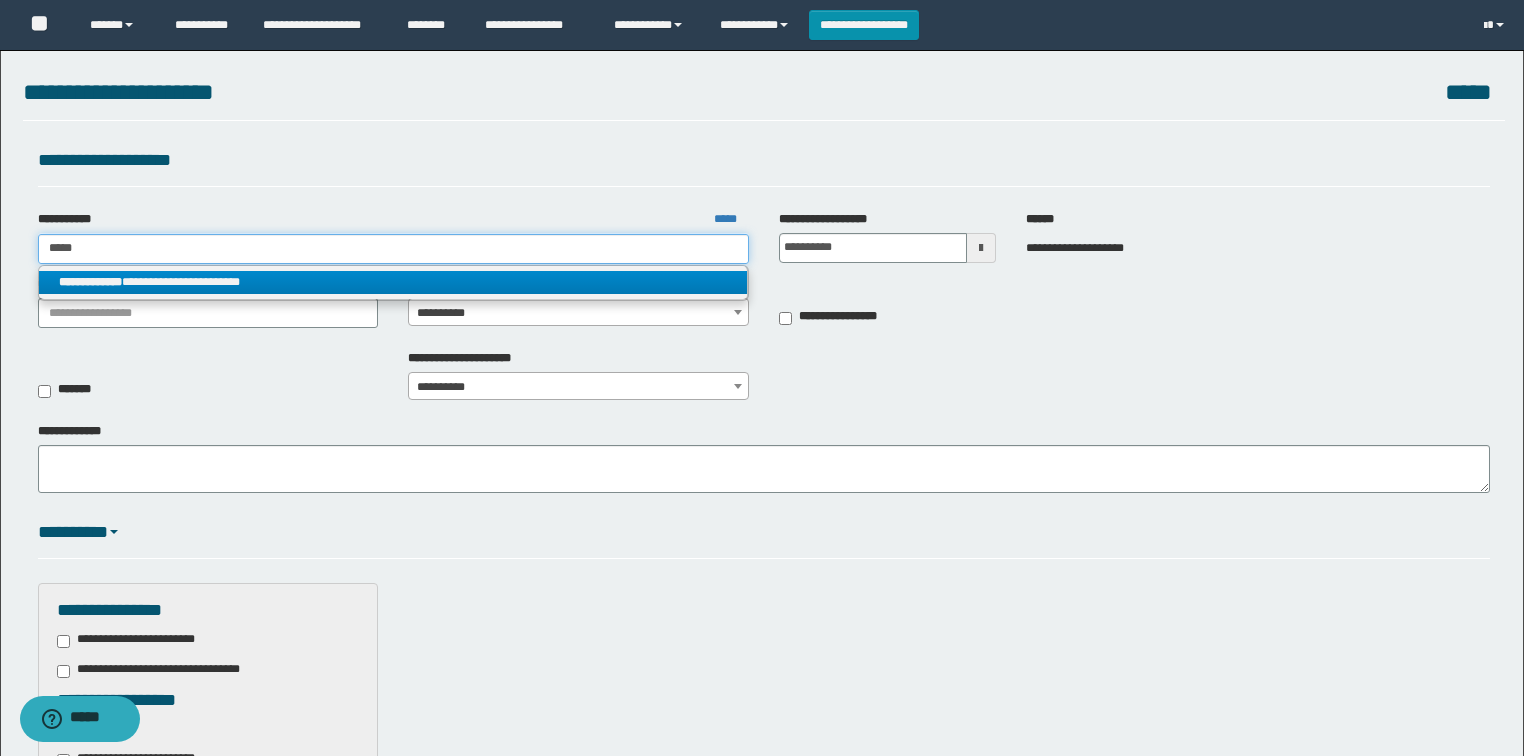 type 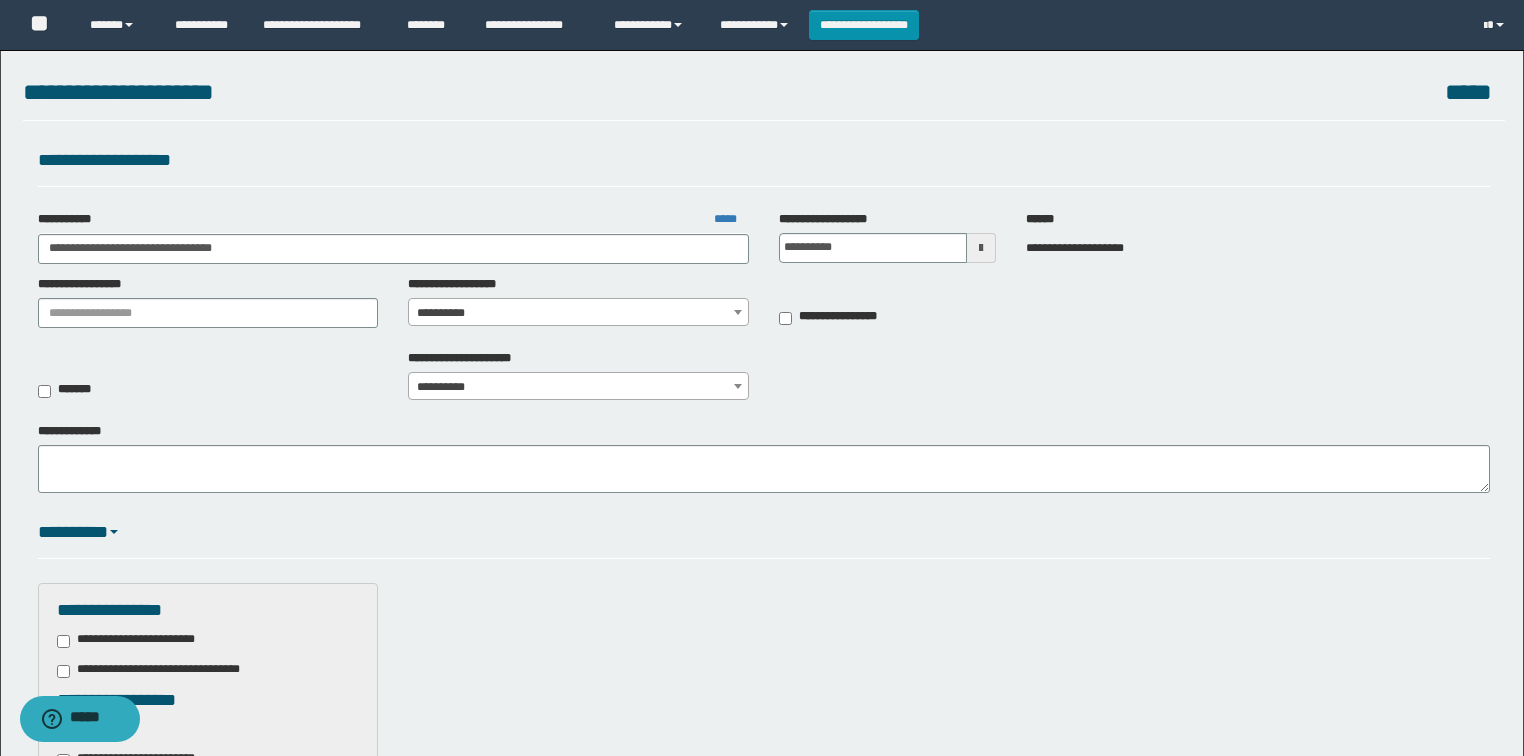 click on "**********" at bounding box center [578, 313] 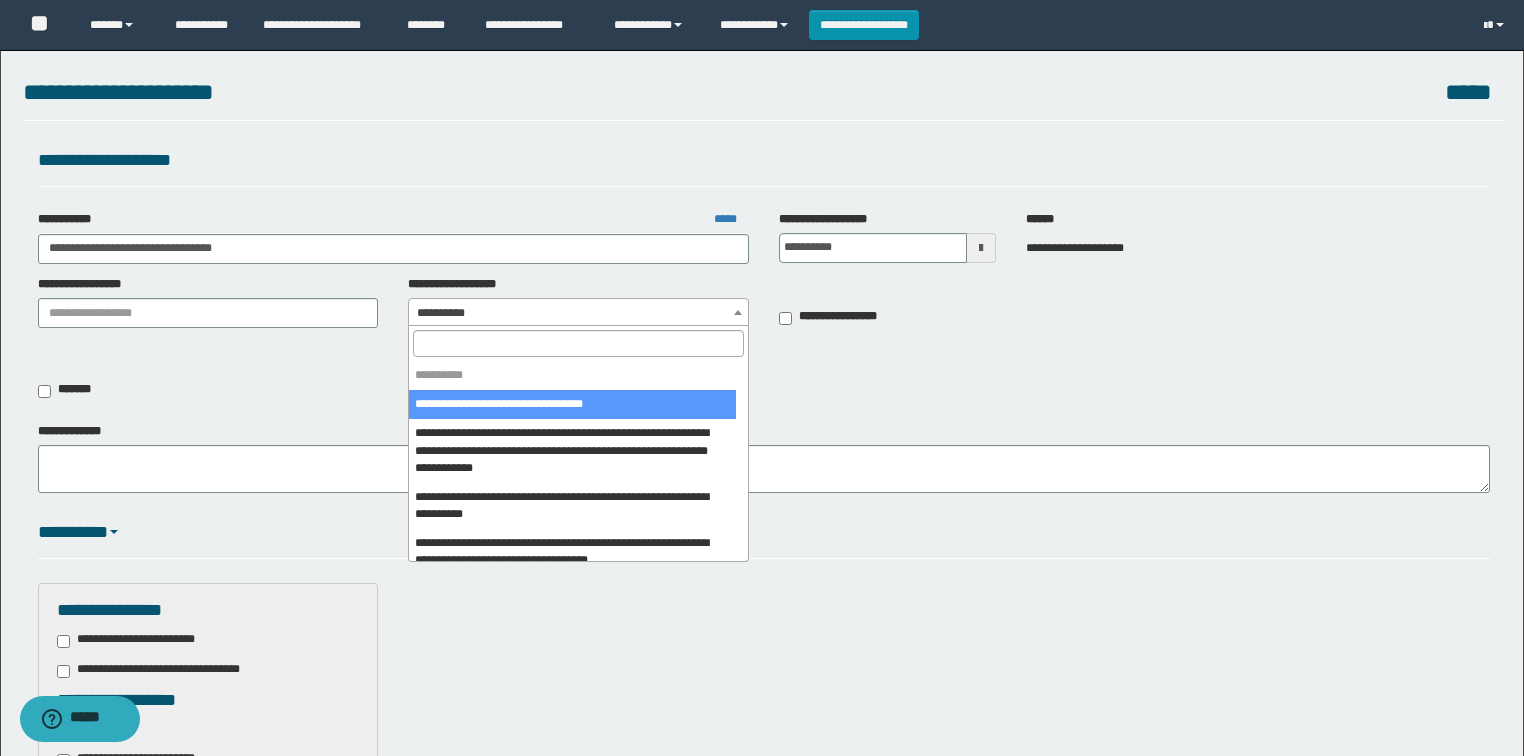 click at bounding box center [578, 343] 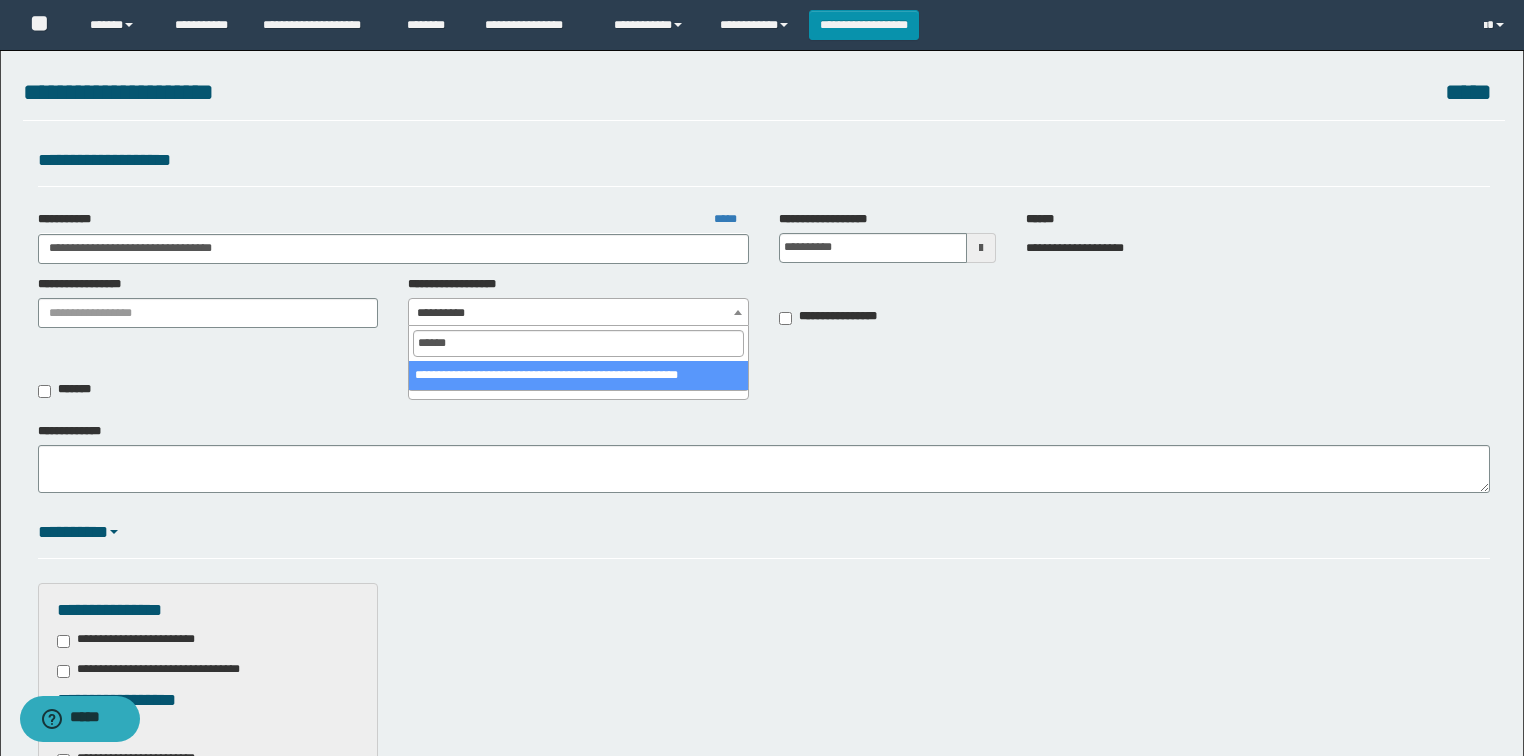 type on "******" 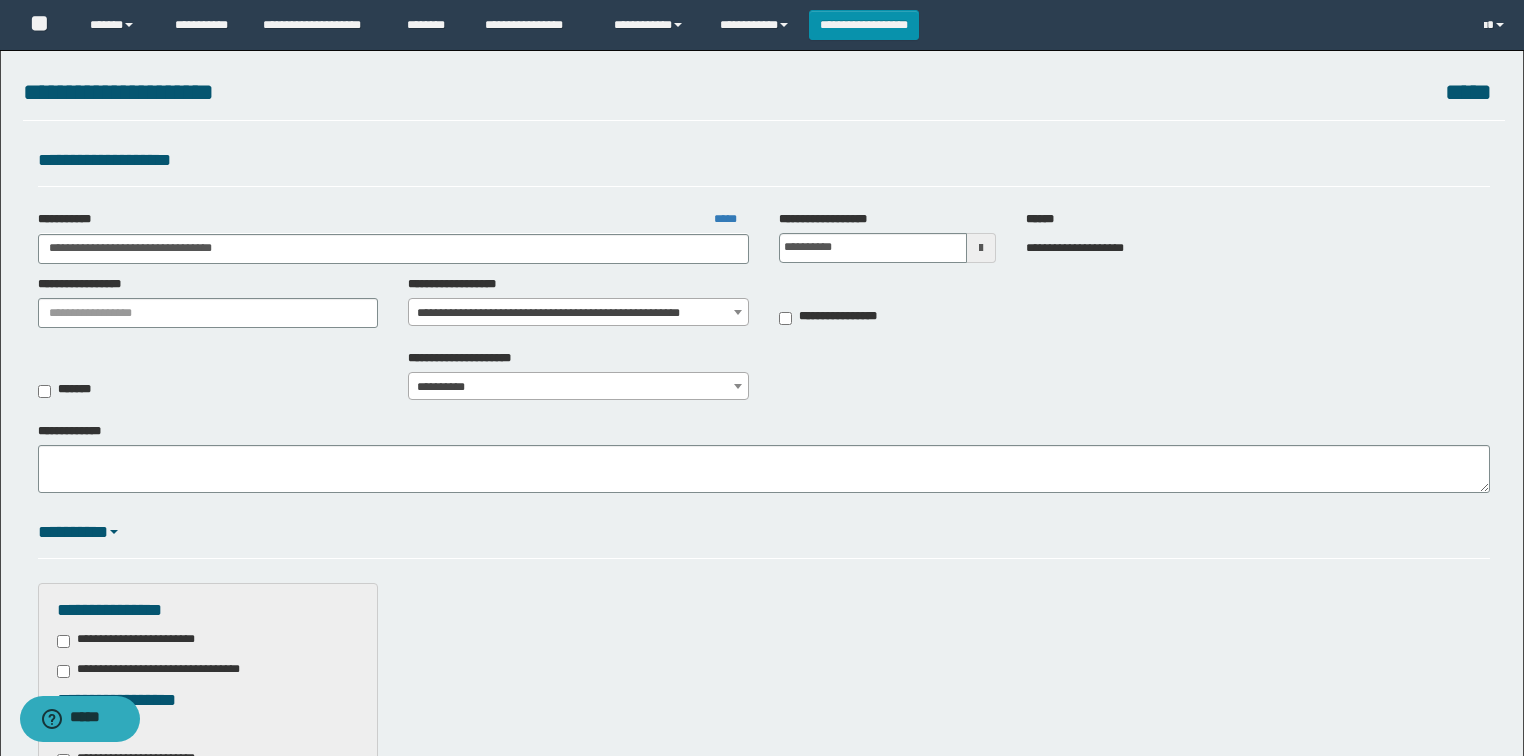 select on "***" 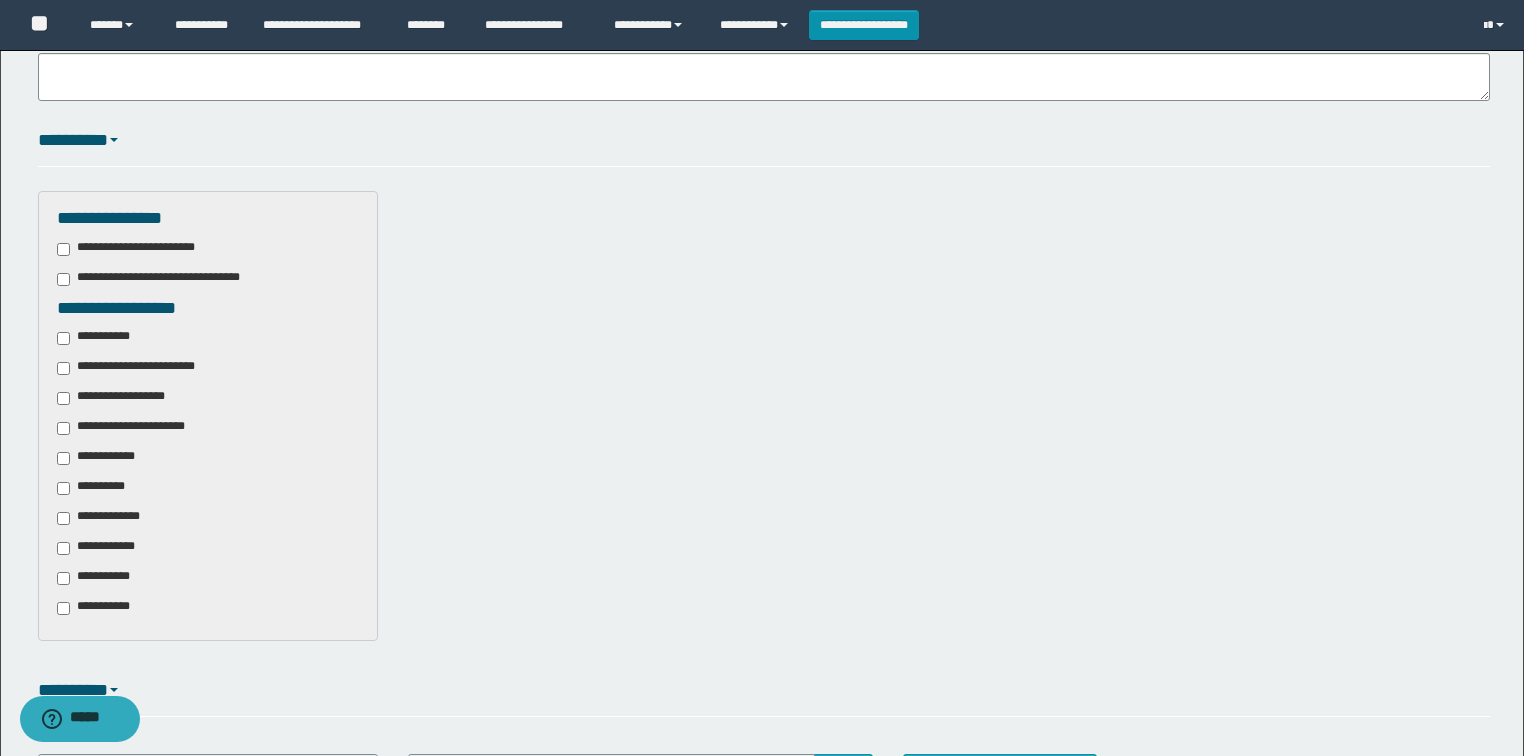 scroll, scrollTop: 480, scrollLeft: 0, axis: vertical 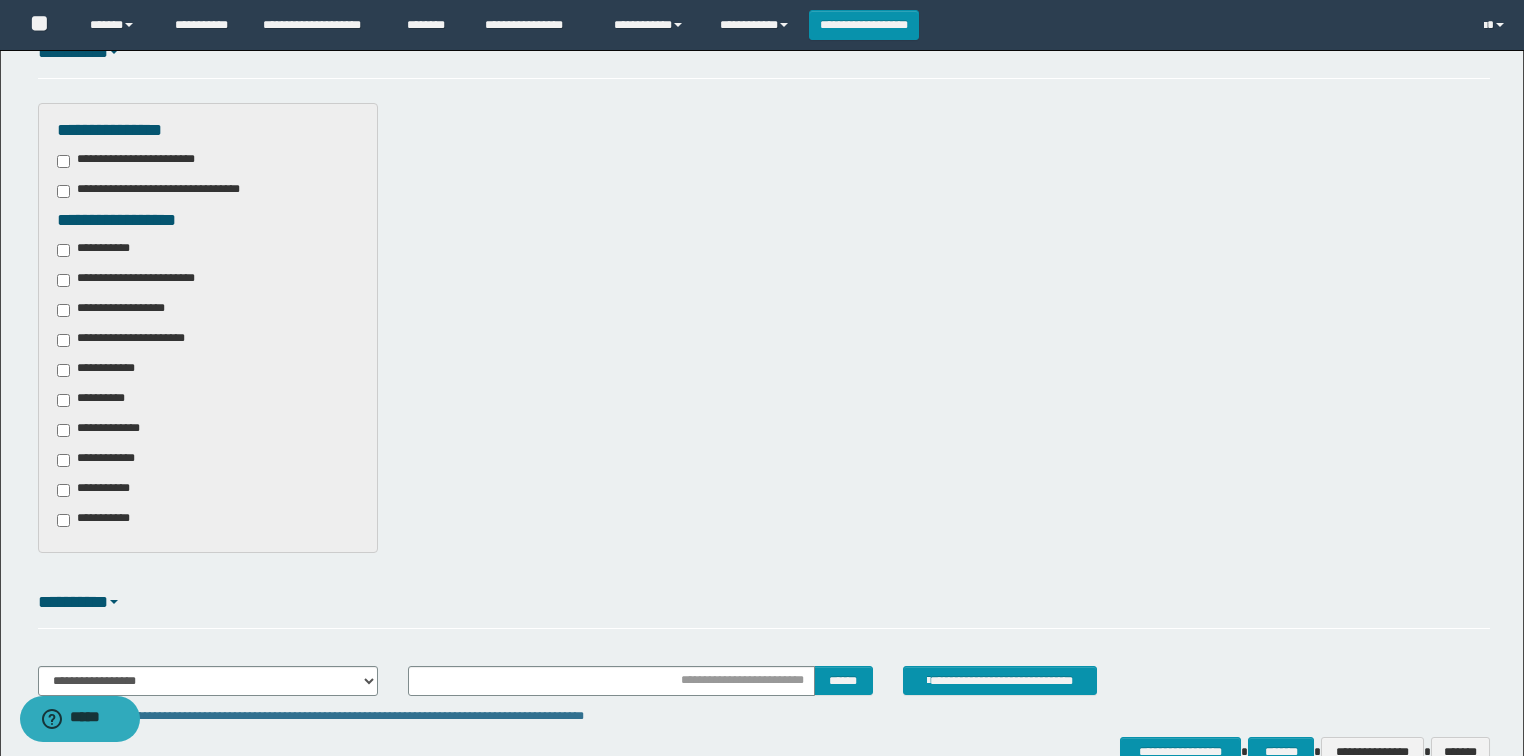 drag, startPoint x: 1435, startPoint y: 498, endPoint x: 1437, endPoint y: 514, distance: 16.124516 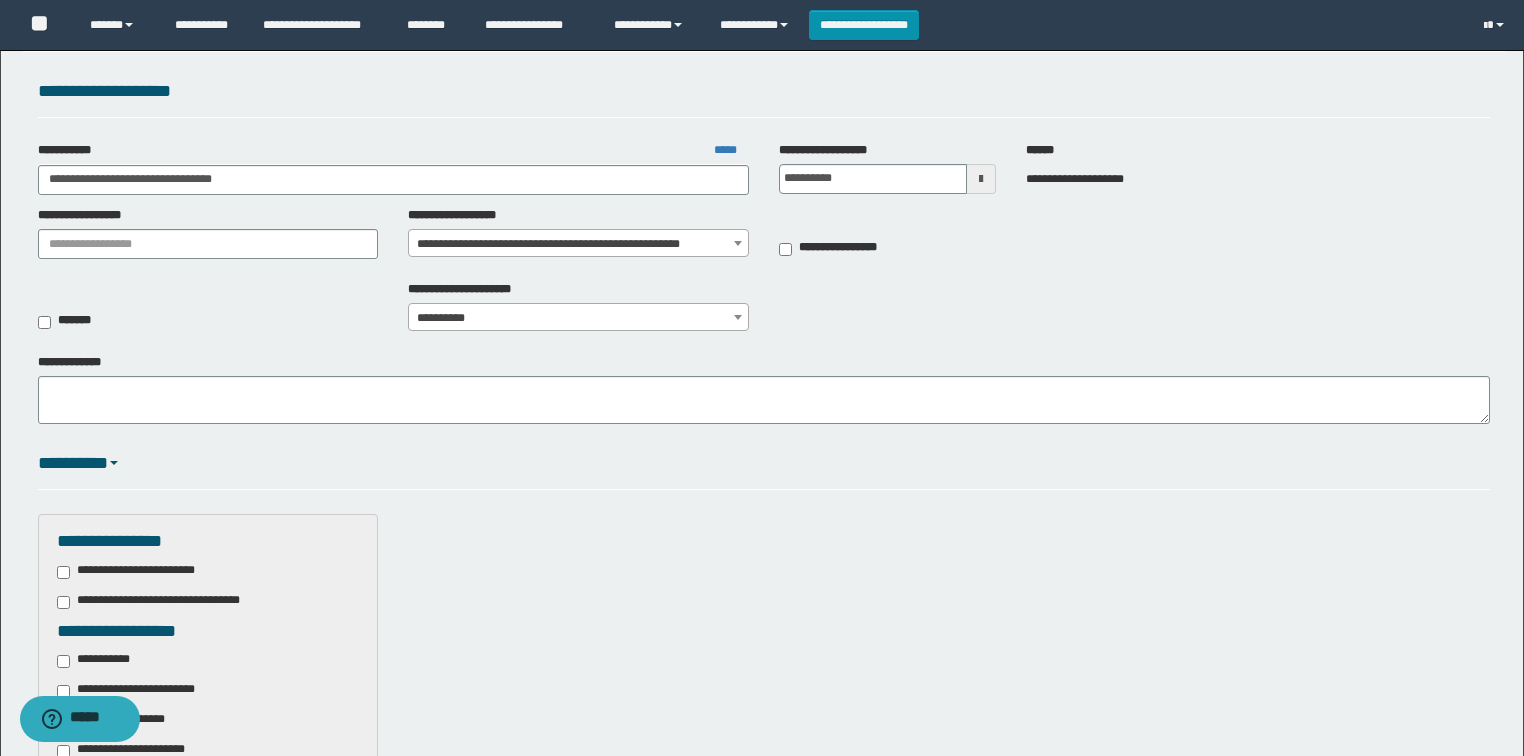 scroll, scrollTop: 0, scrollLeft: 0, axis: both 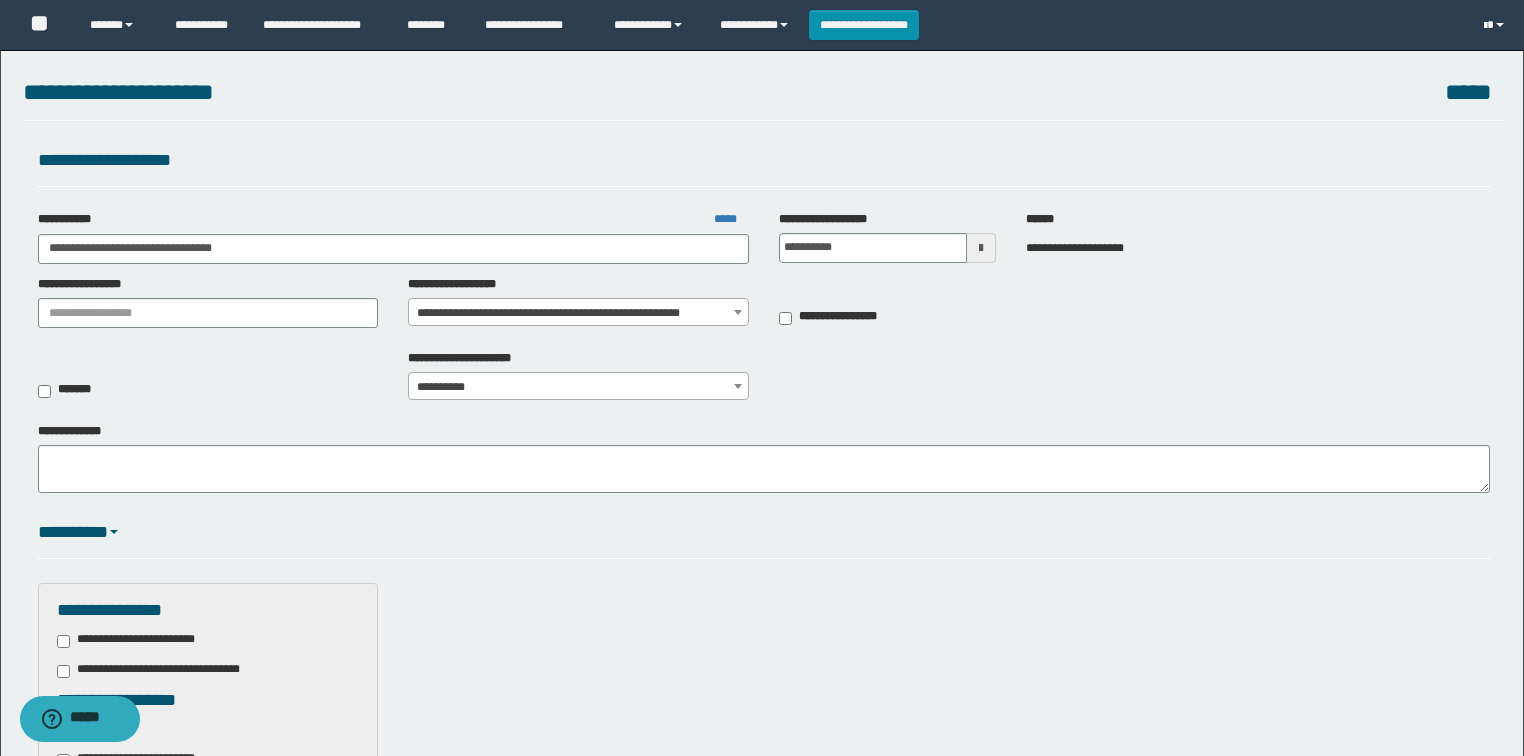 click at bounding box center [1496, 25] 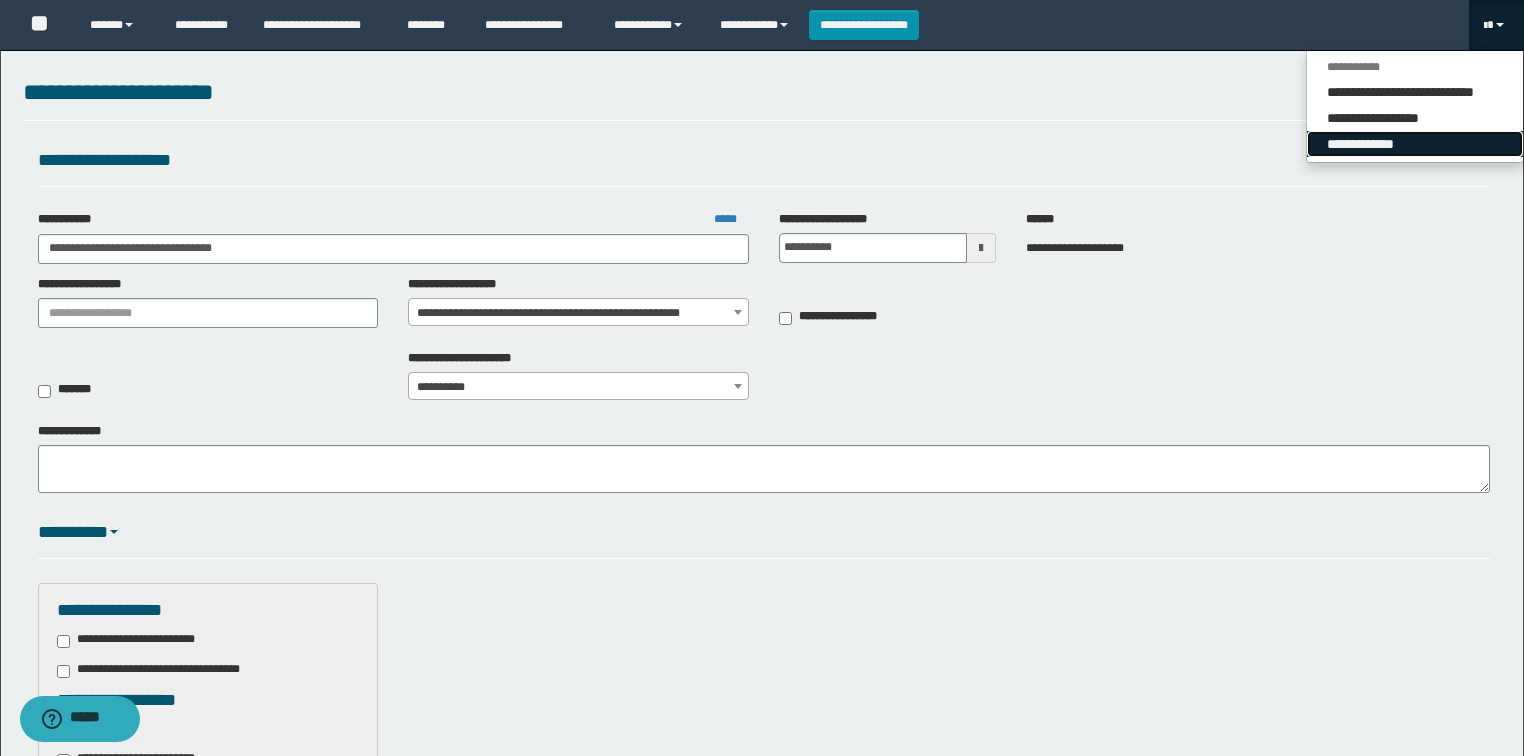 click on "**********" at bounding box center [1415, 144] 